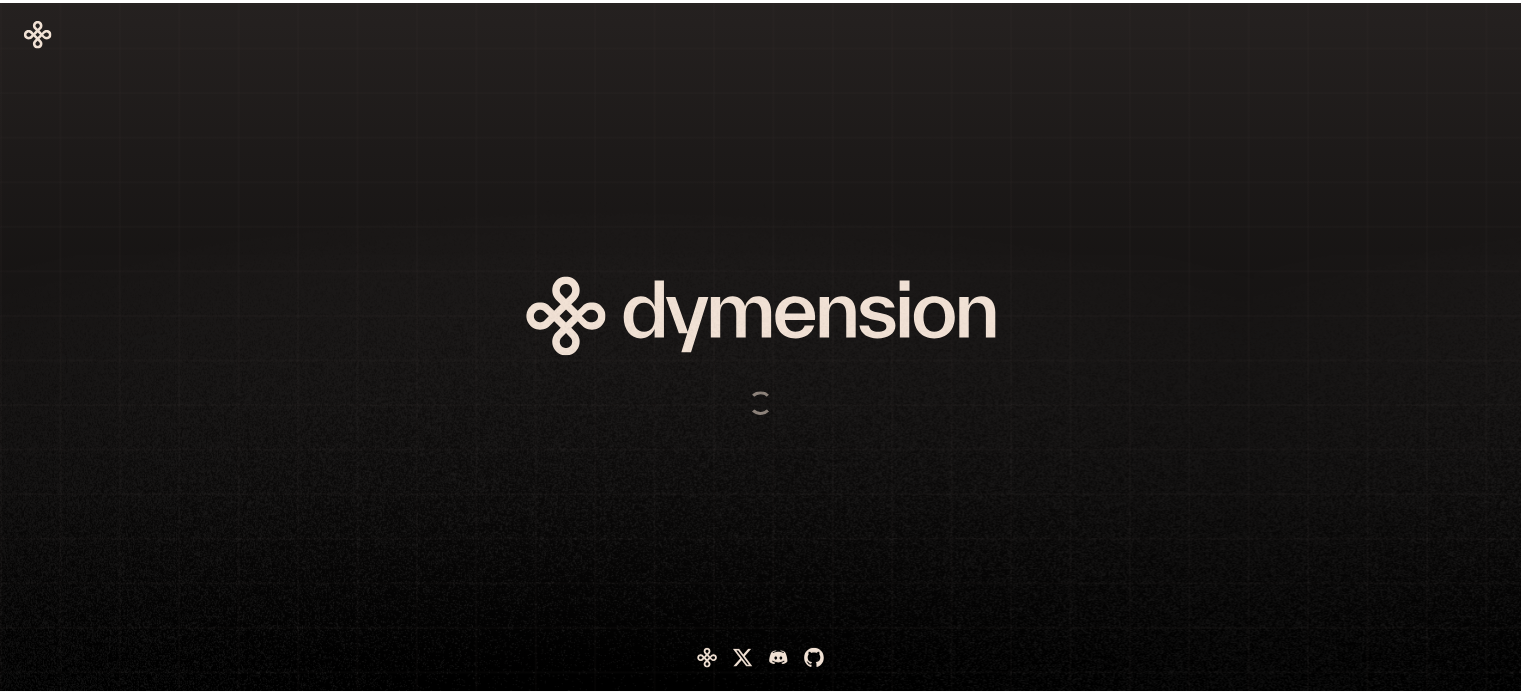 scroll, scrollTop: 0, scrollLeft: 0, axis: both 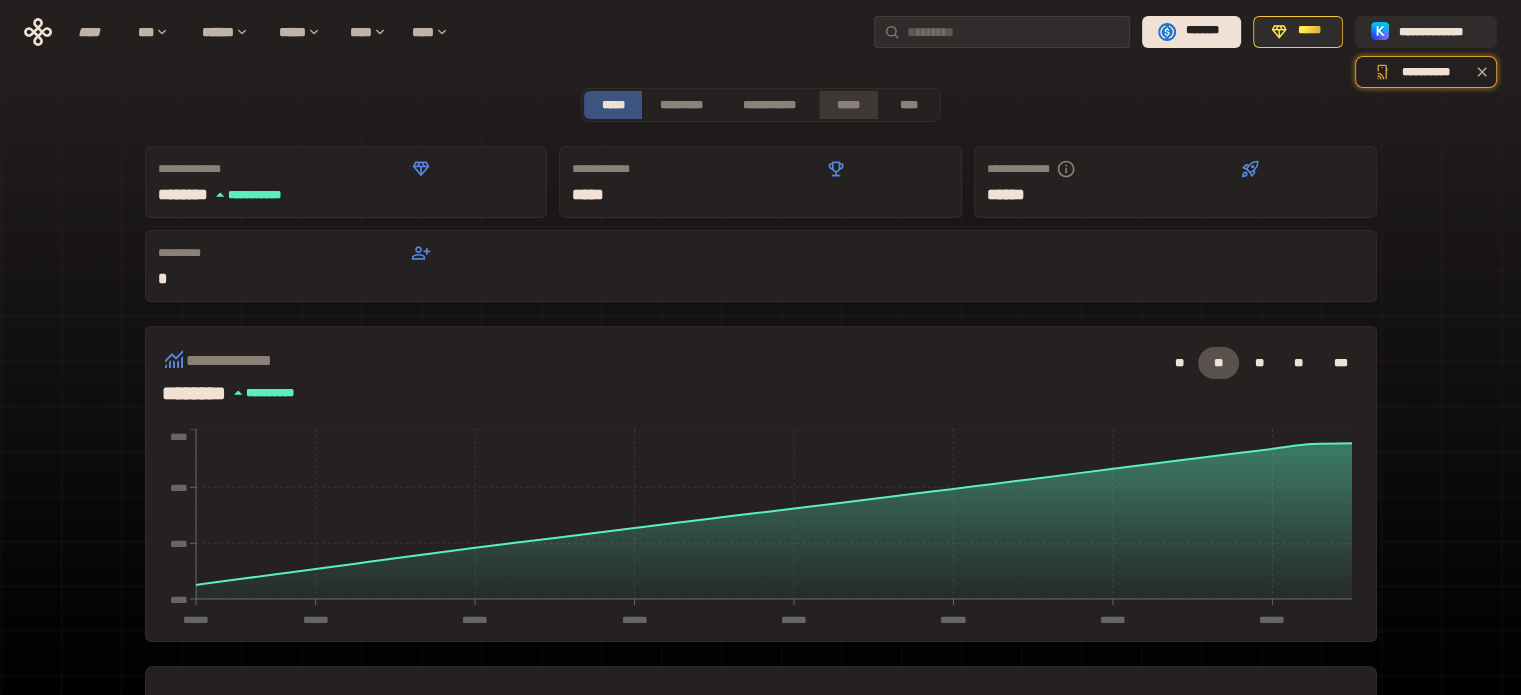 click on "*****" at bounding box center (849, 105) 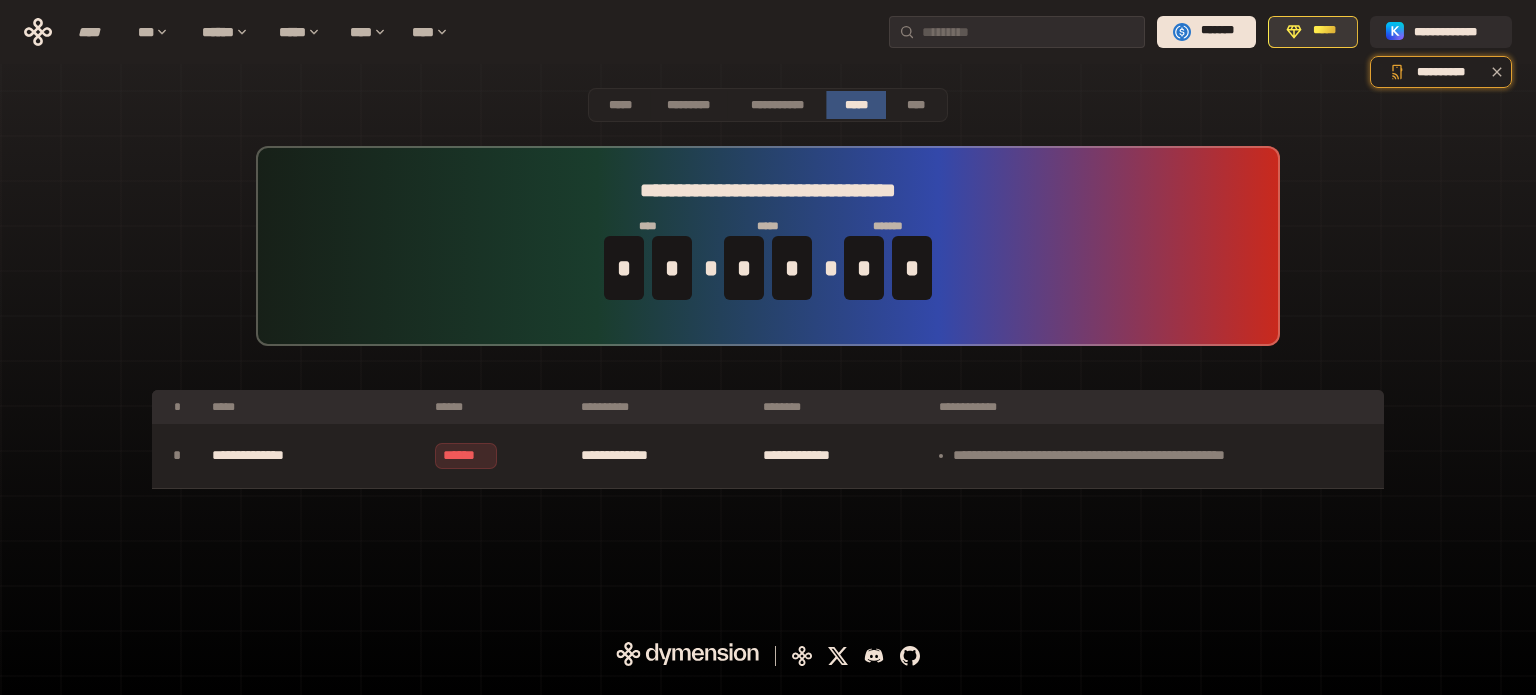 click on "*****" at bounding box center [1324, 31] 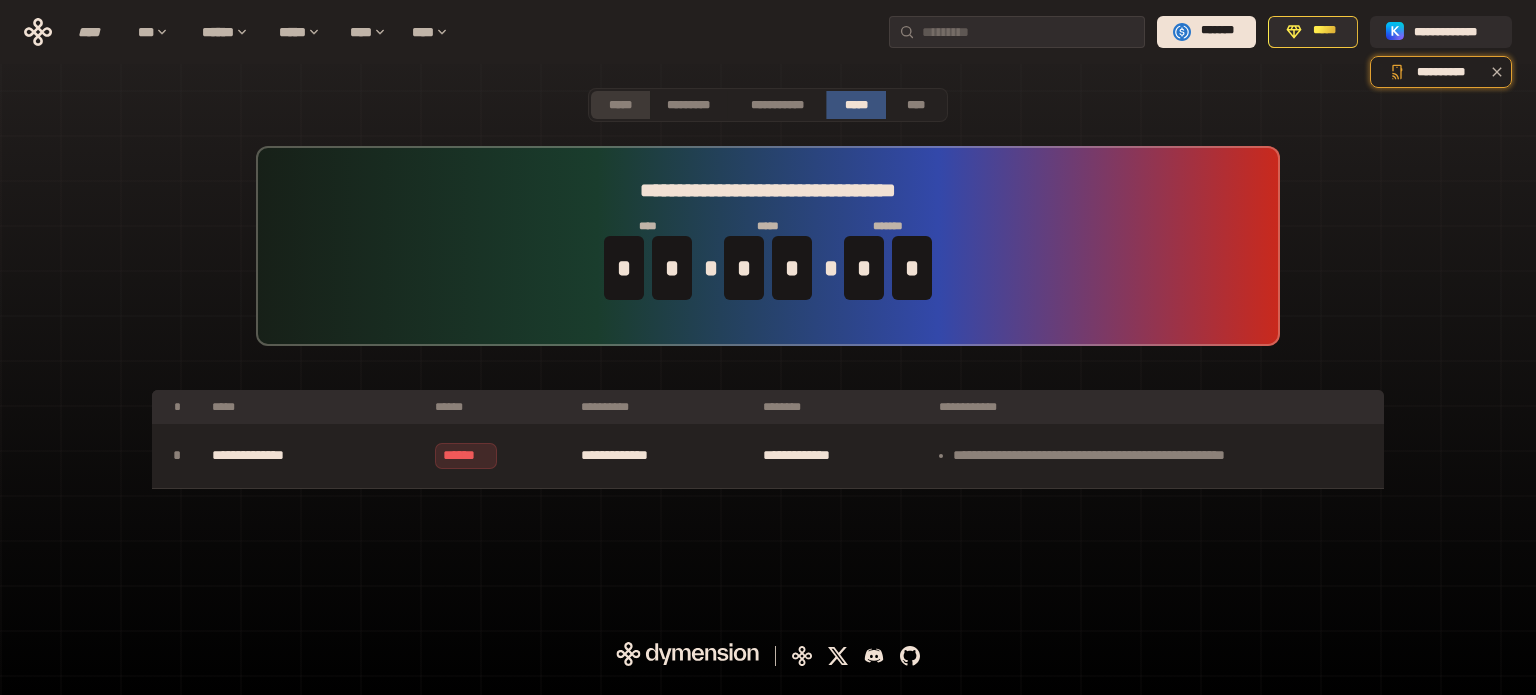click on "*****" at bounding box center [620, 105] 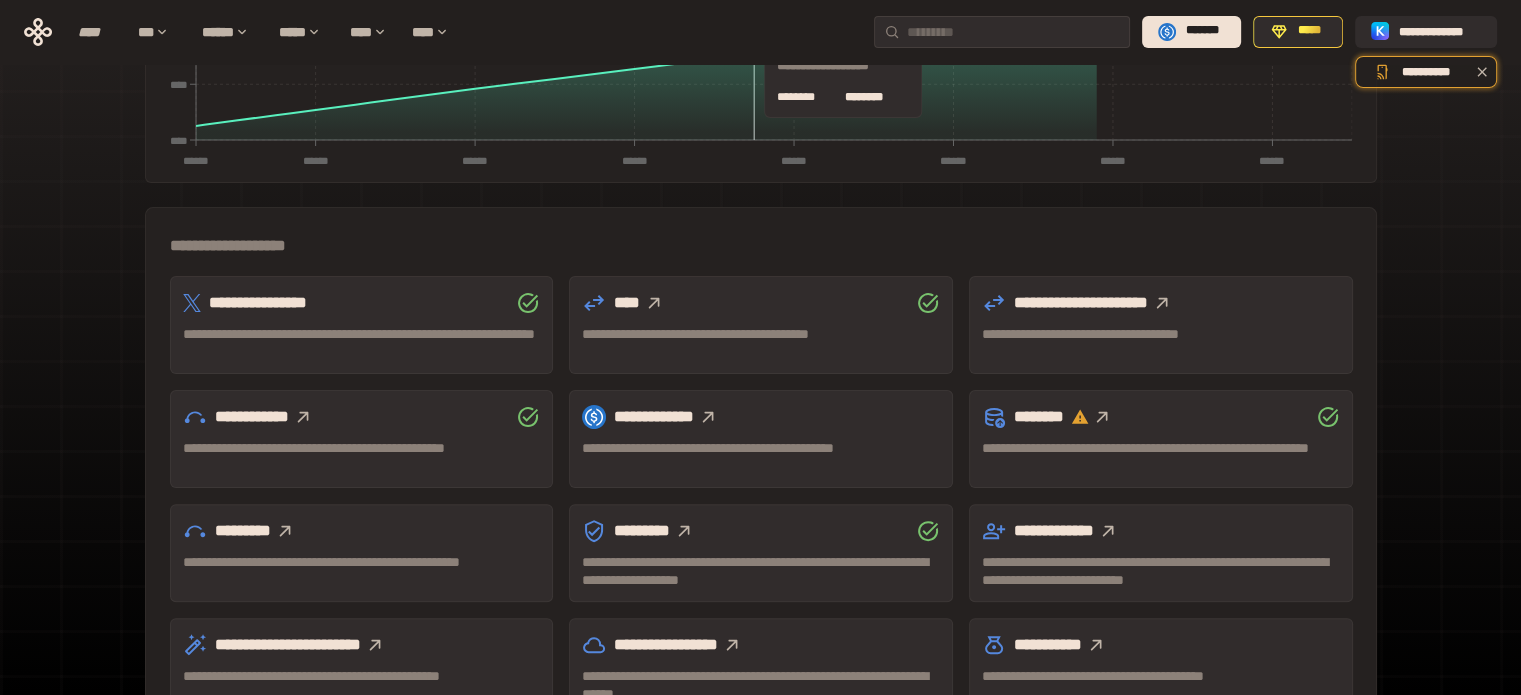 scroll, scrollTop: 500, scrollLeft: 0, axis: vertical 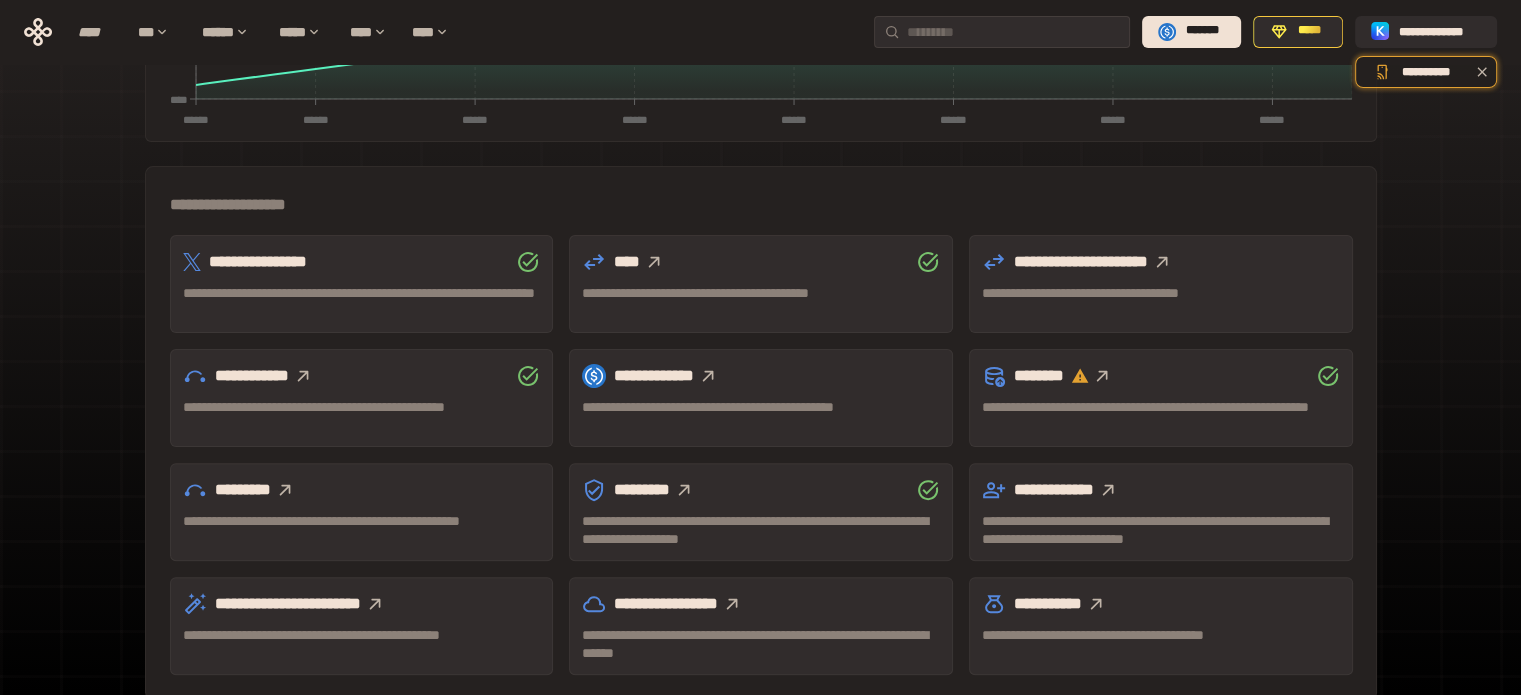 click 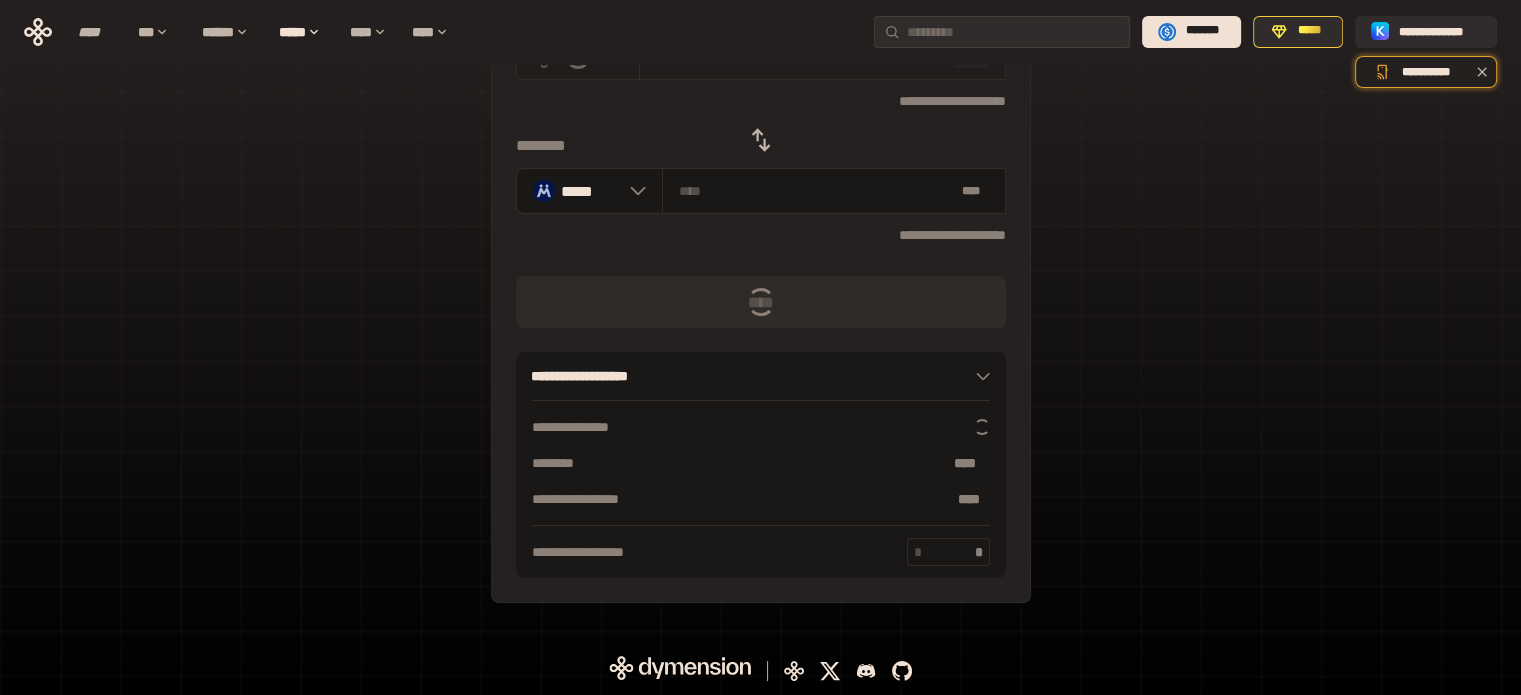 scroll, scrollTop: 0, scrollLeft: 0, axis: both 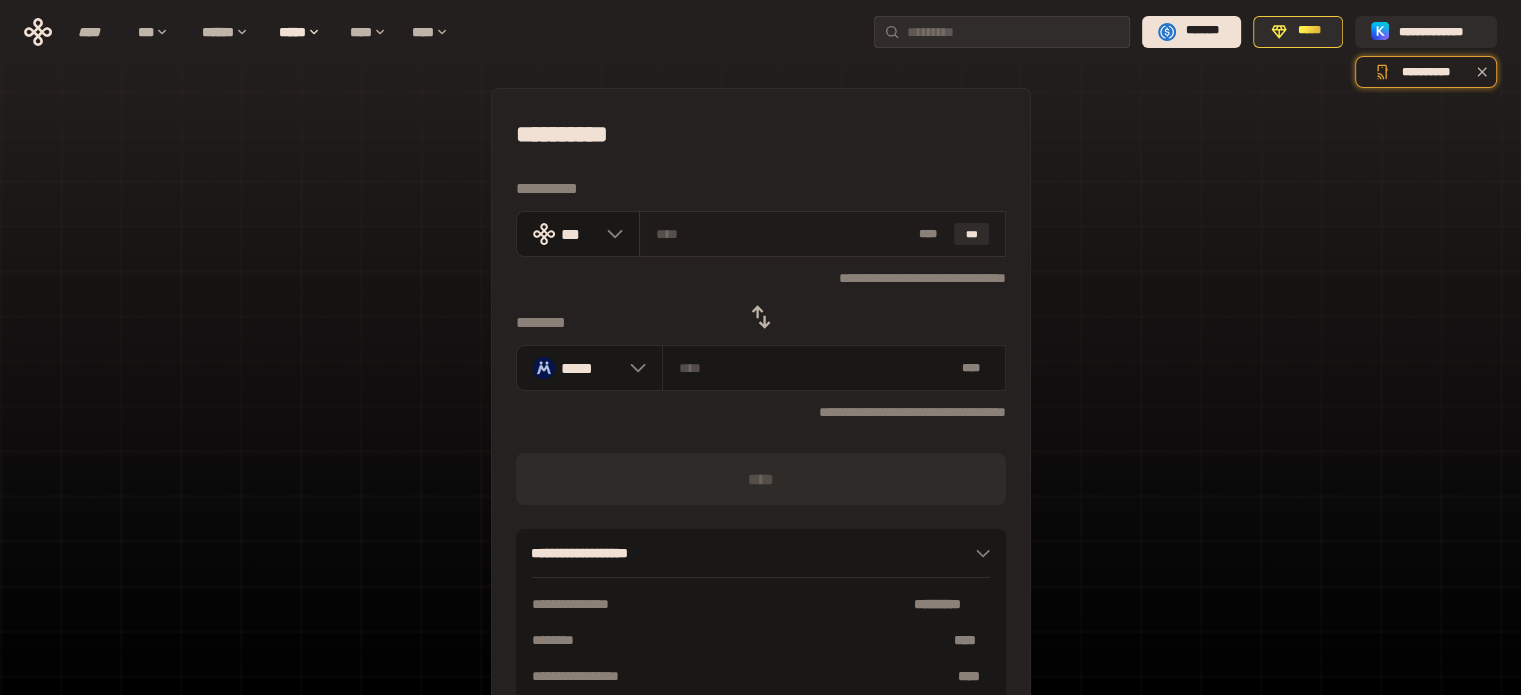 click at bounding box center (783, 234) 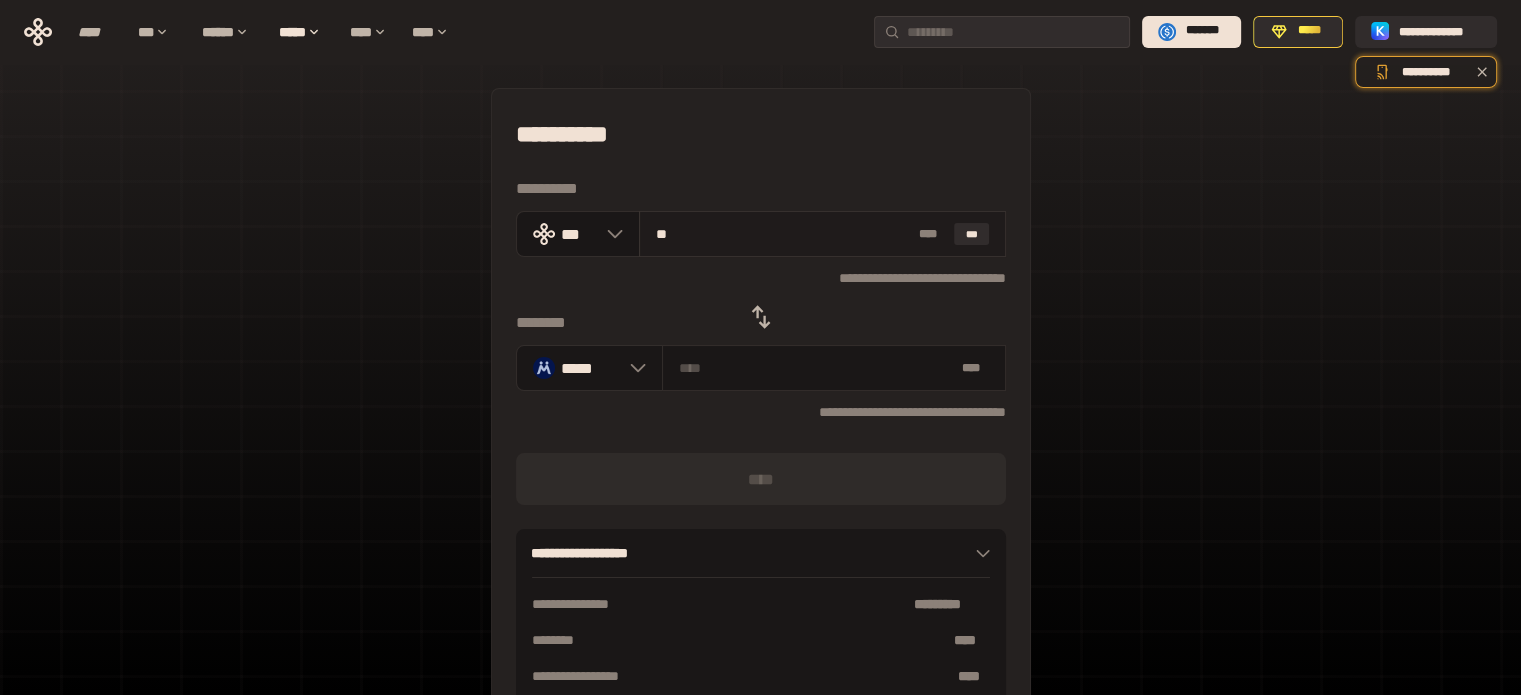 type on "***" 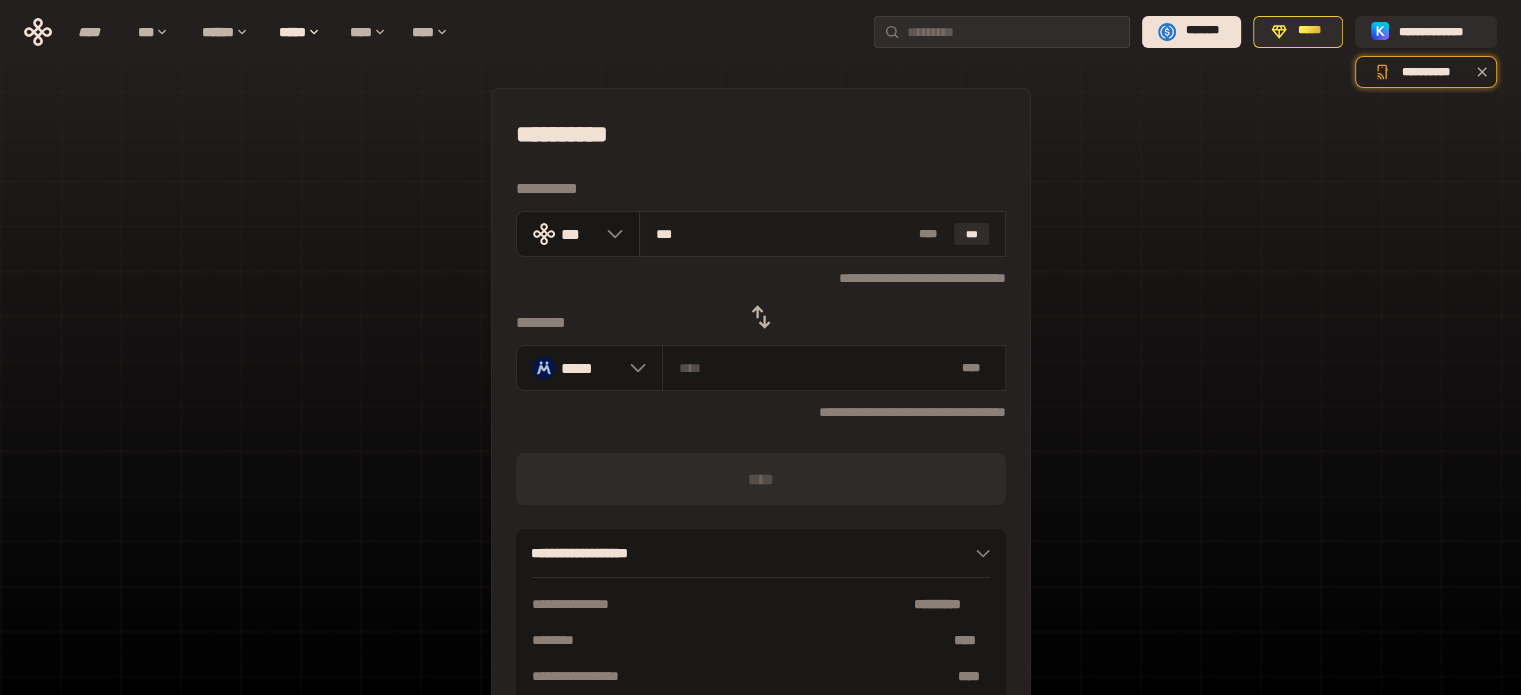type on "**********" 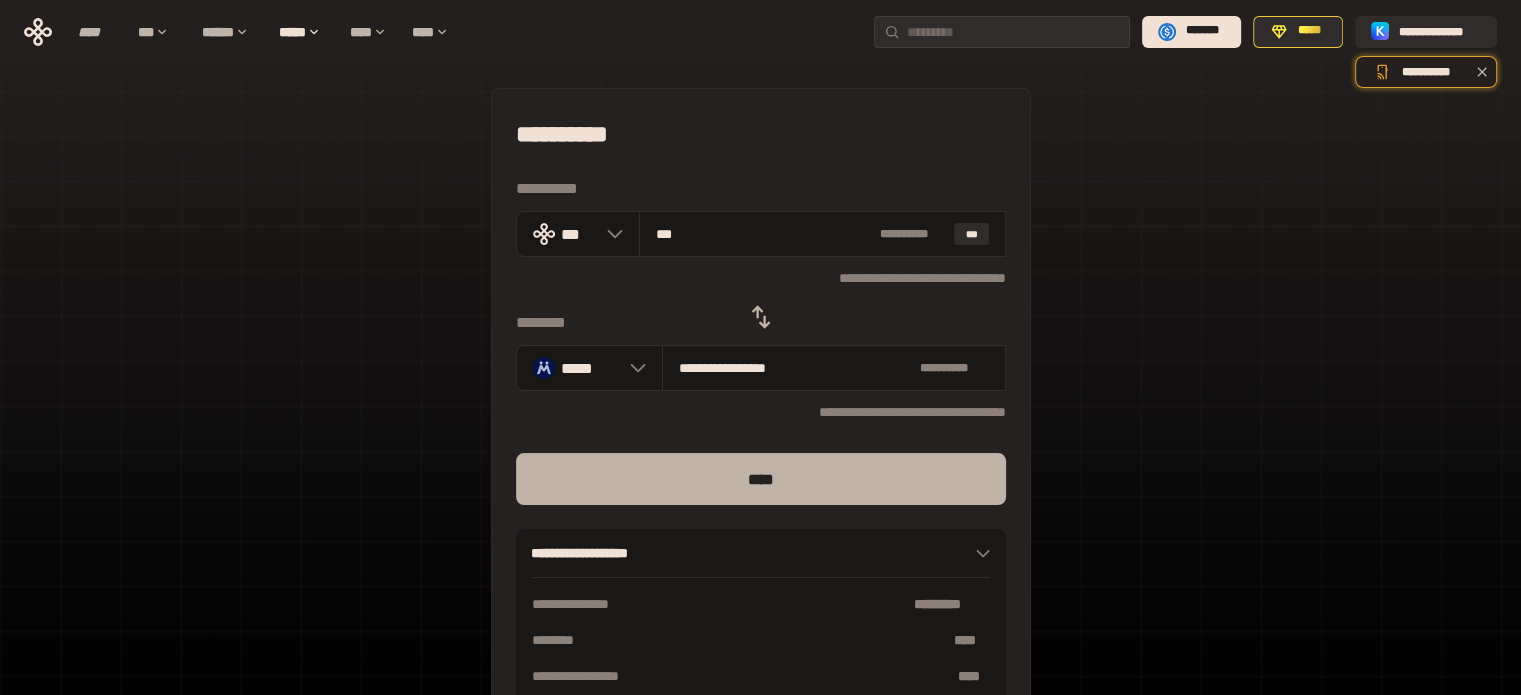 type on "***" 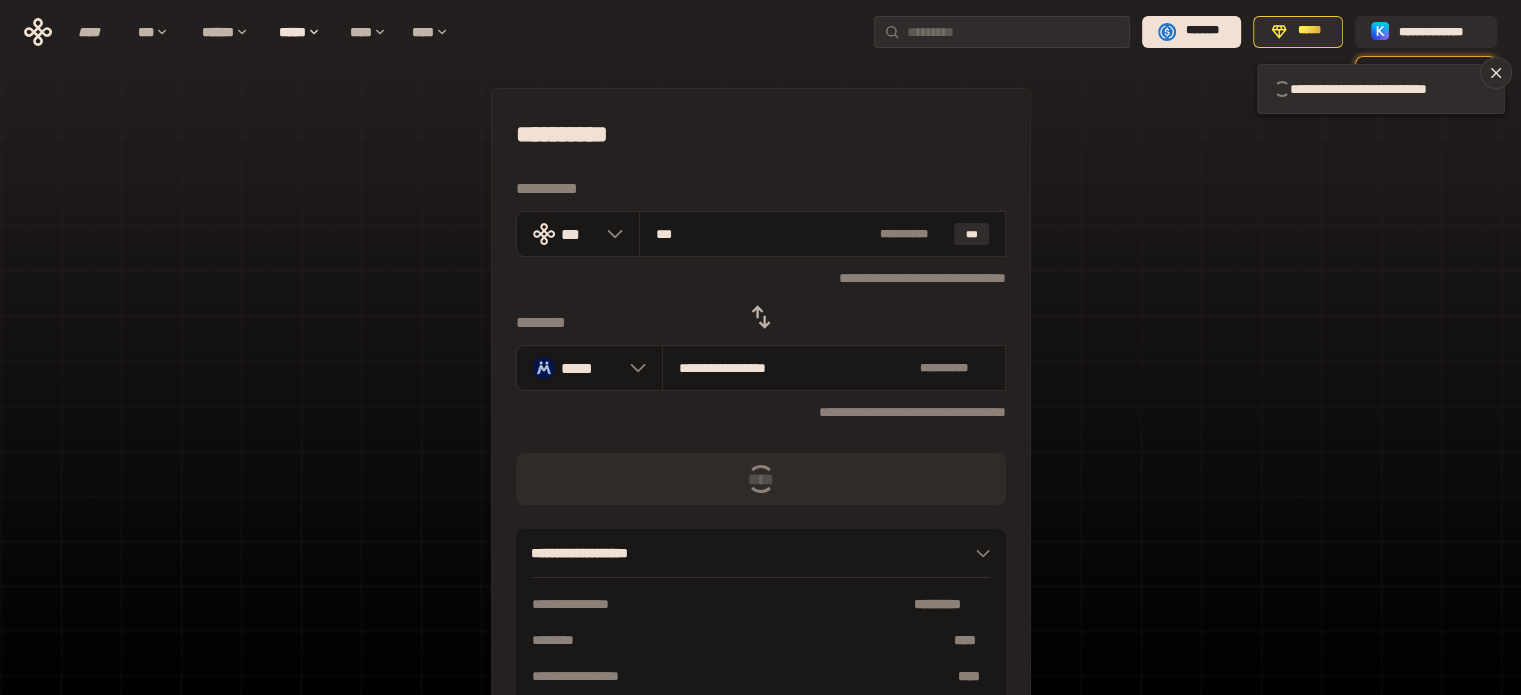 type 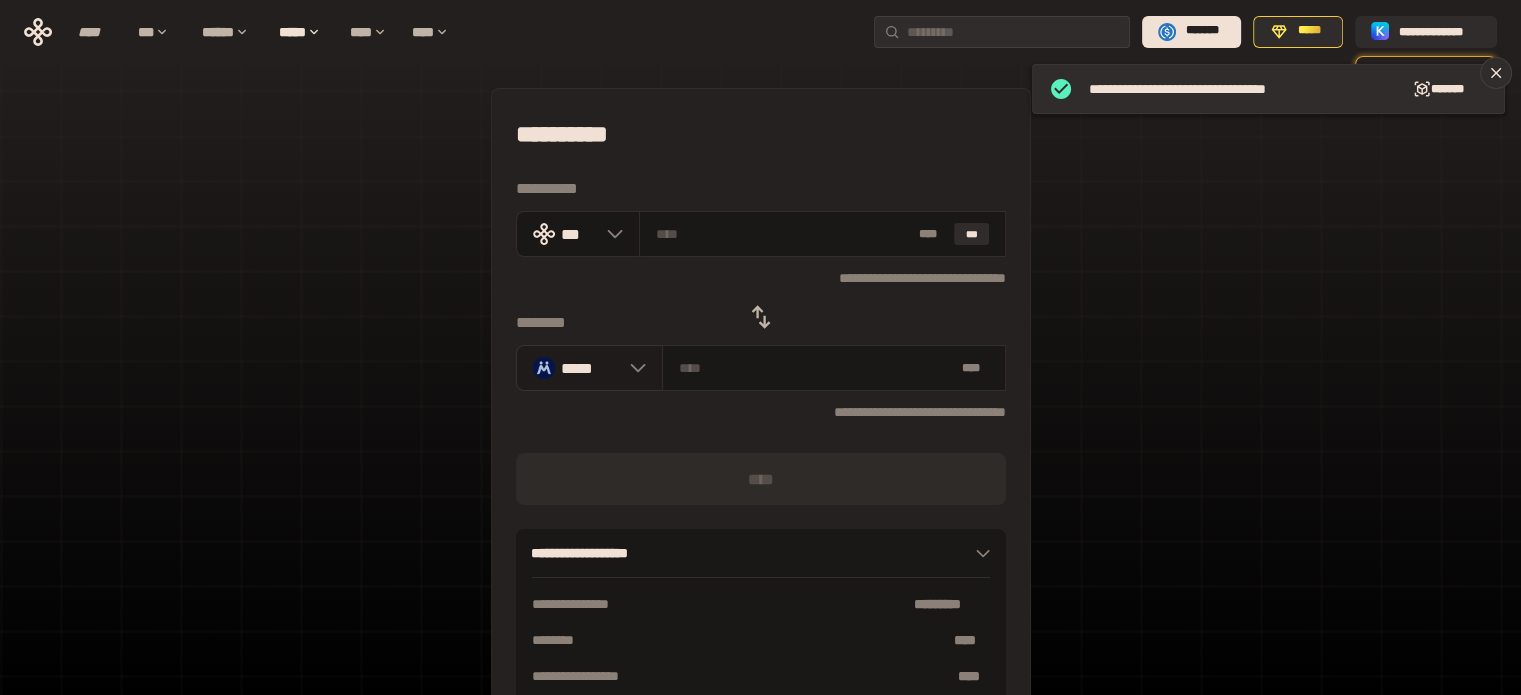 click on "*****" at bounding box center (590, 367) 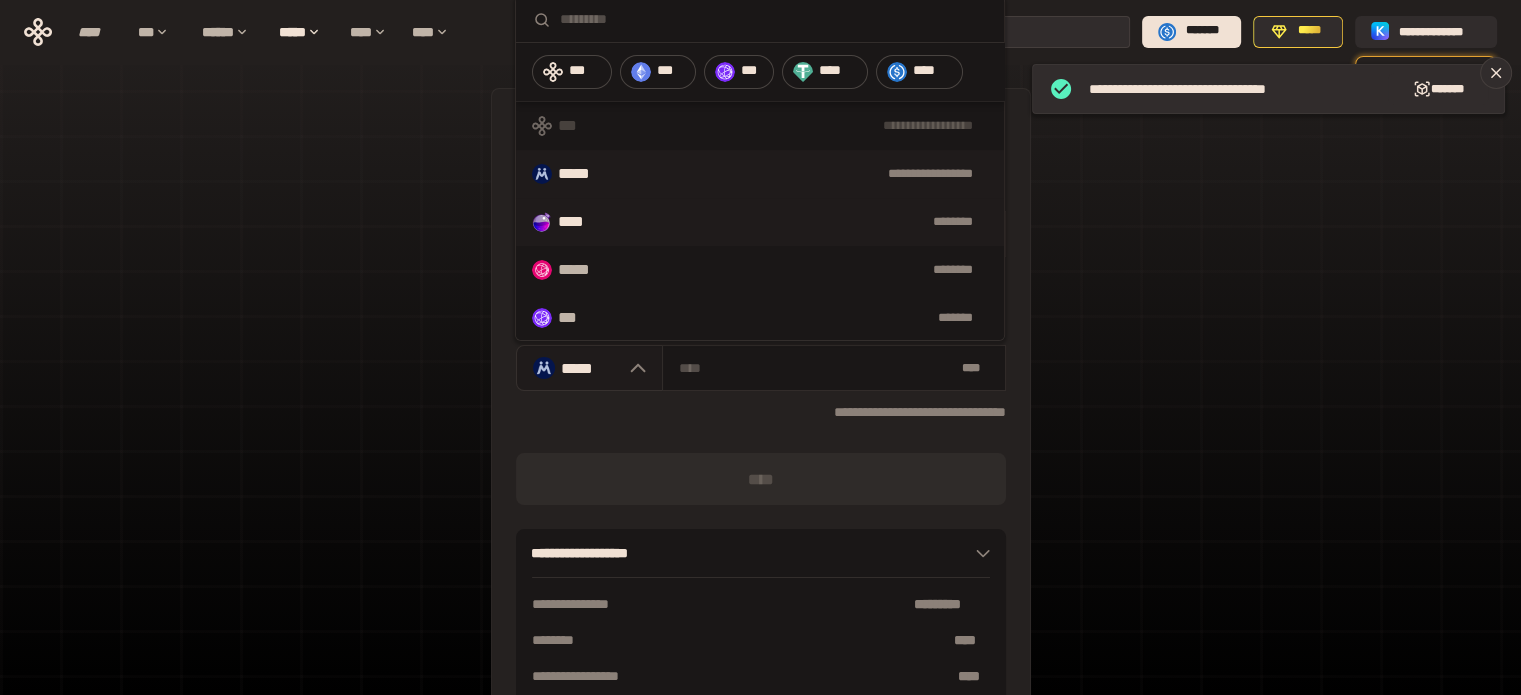 click on "**** ********" at bounding box center (760, 222) 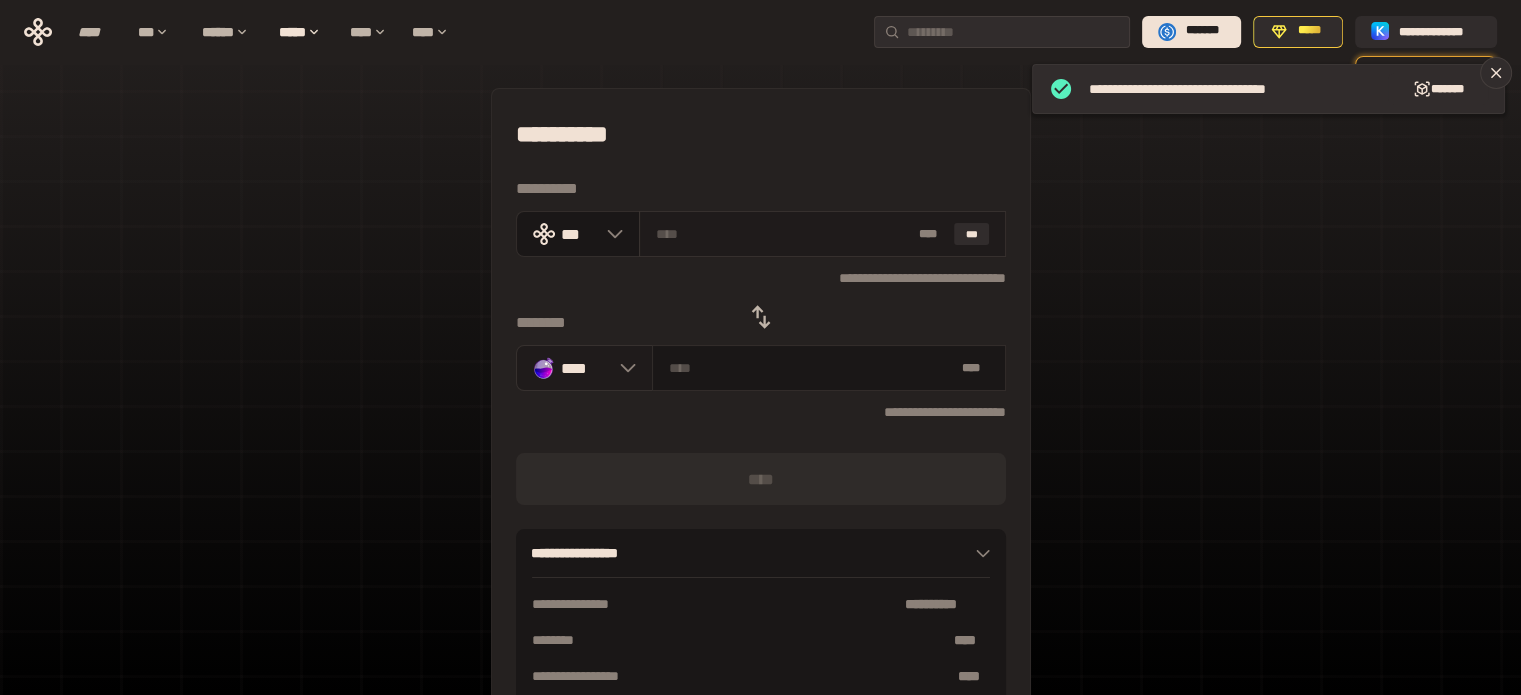 click at bounding box center [783, 234] 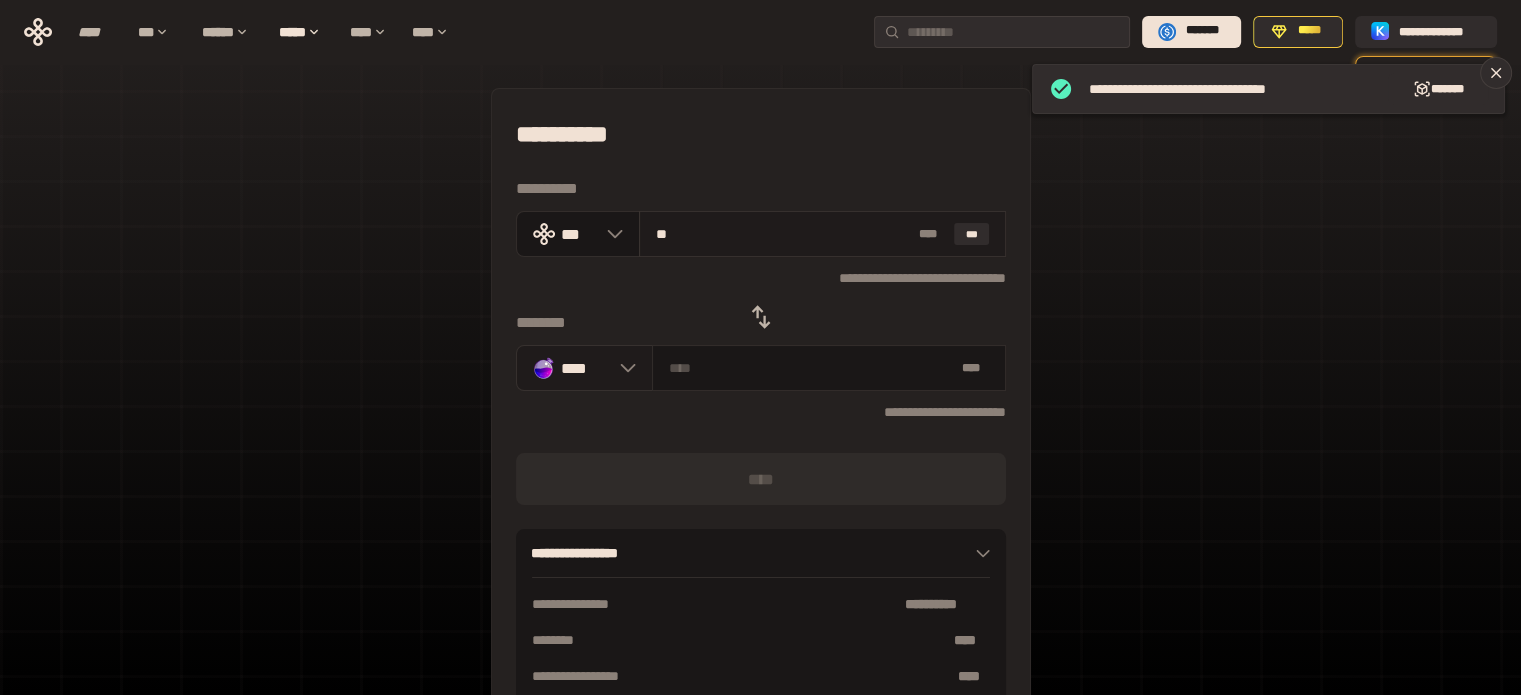 type on "***" 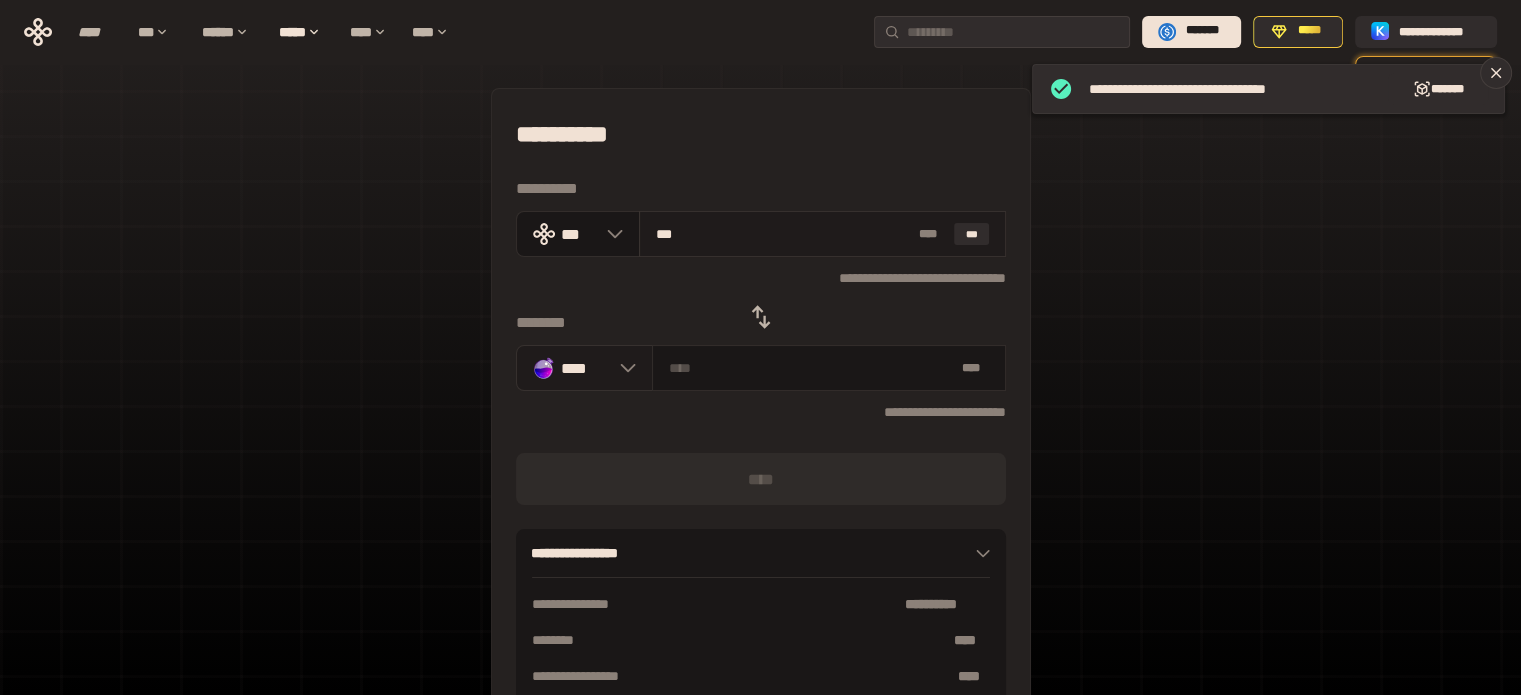 type on "********" 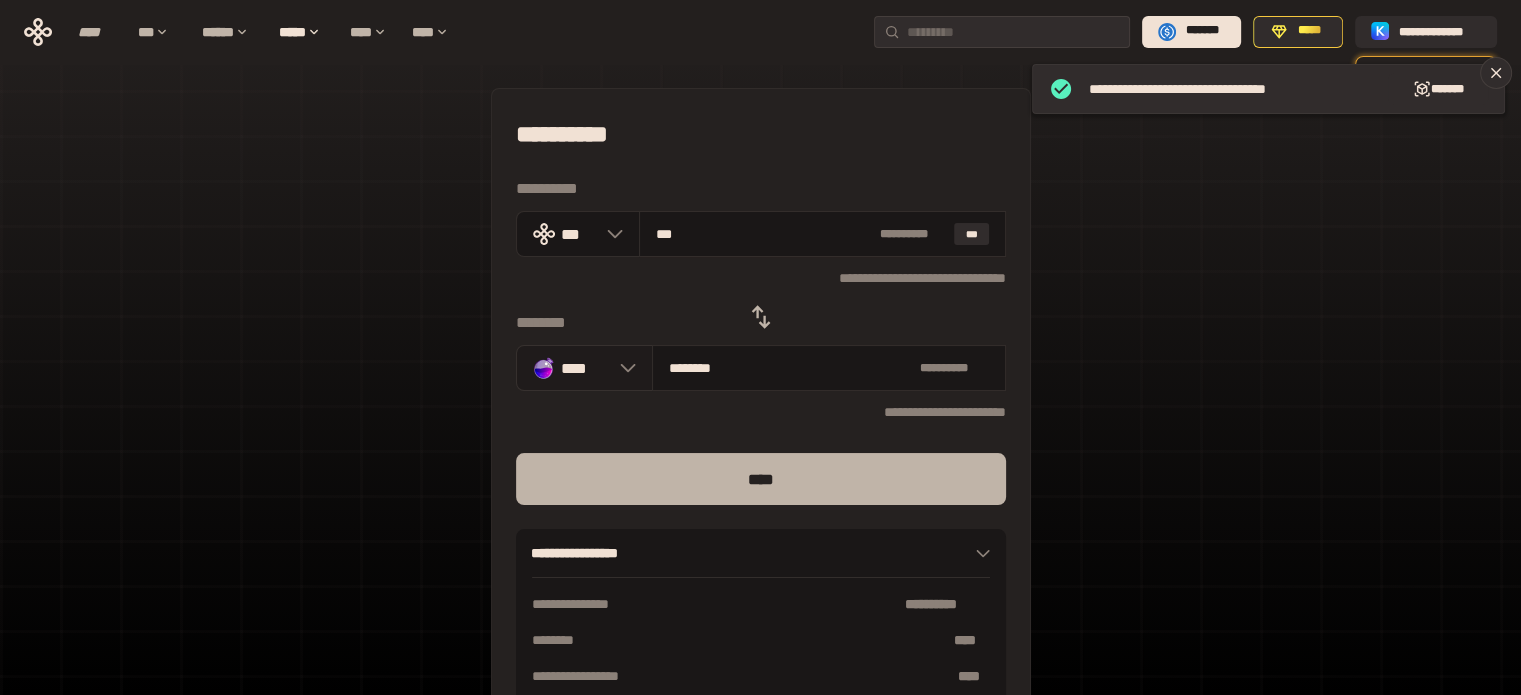 type on "***" 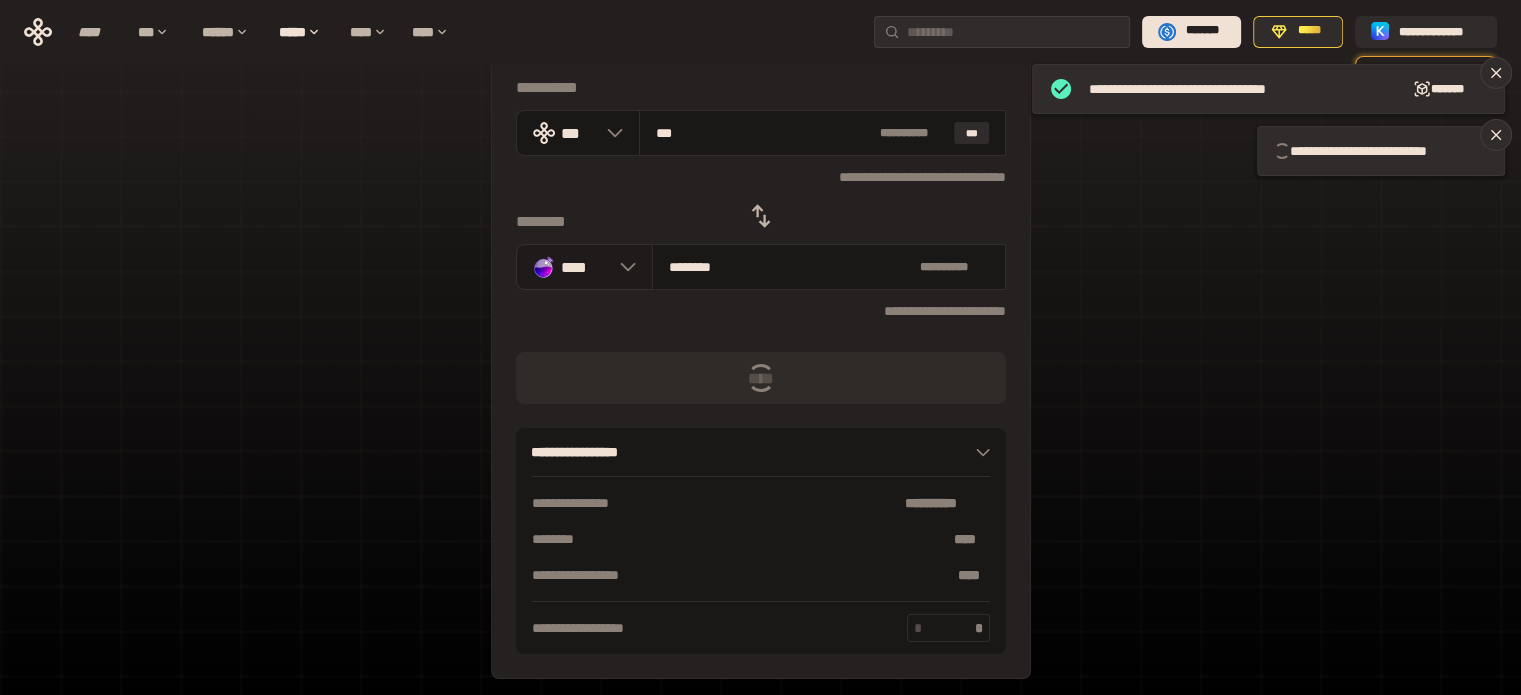 scroll, scrollTop: 176, scrollLeft: 0, axis: vertical 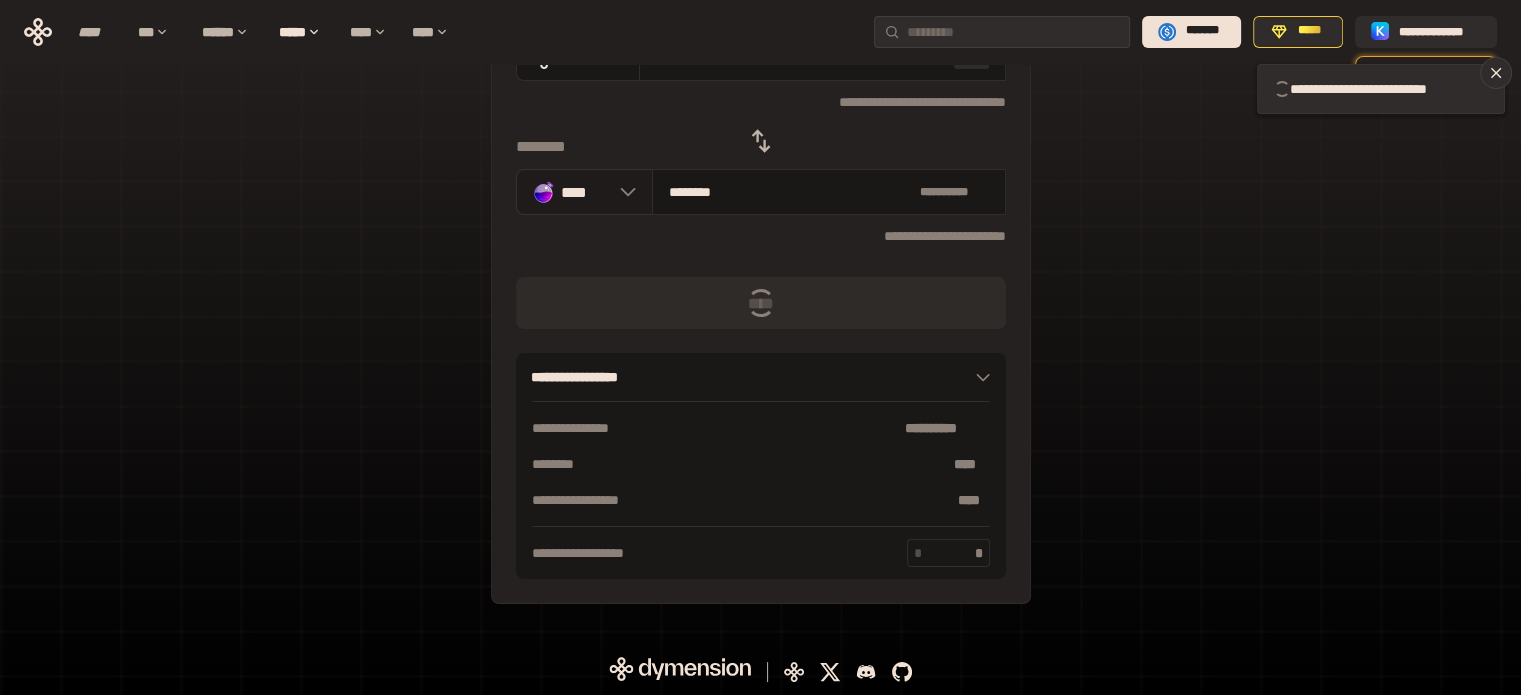 type 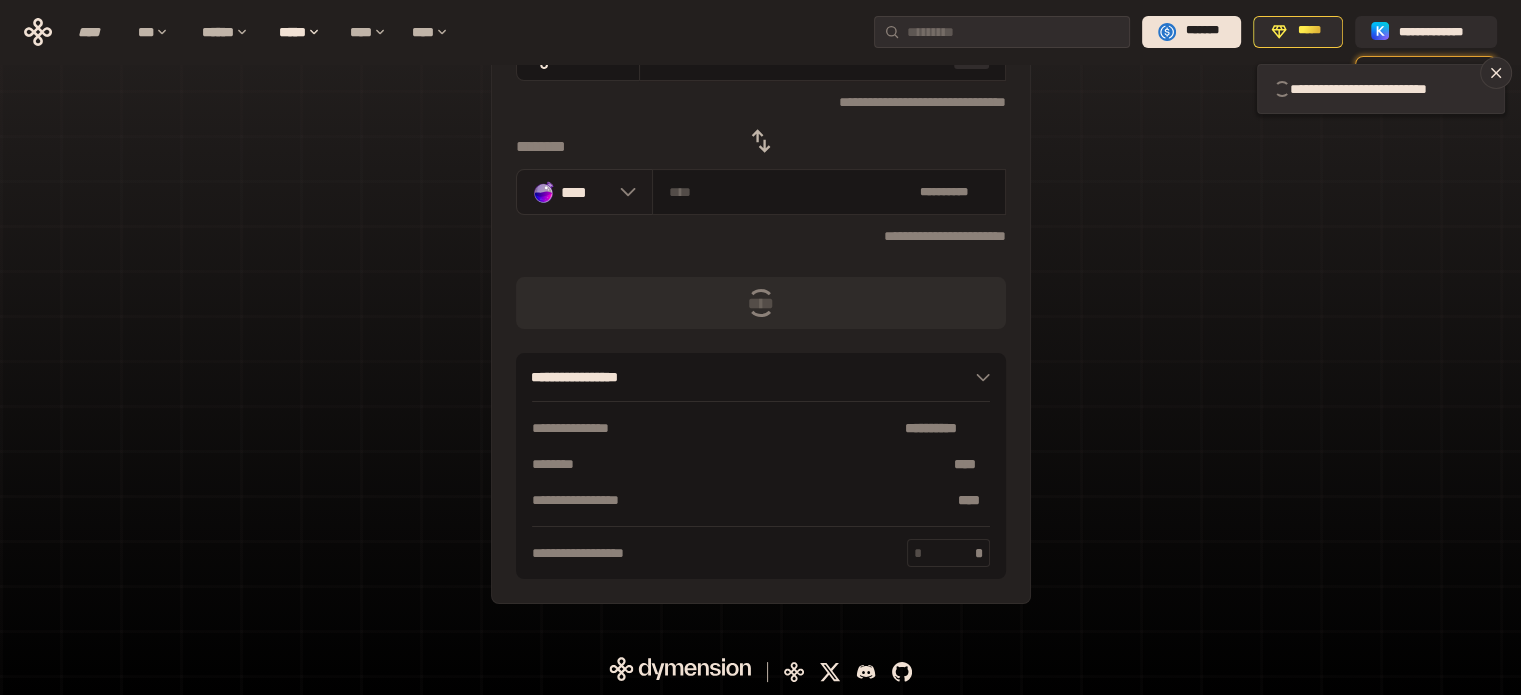 type 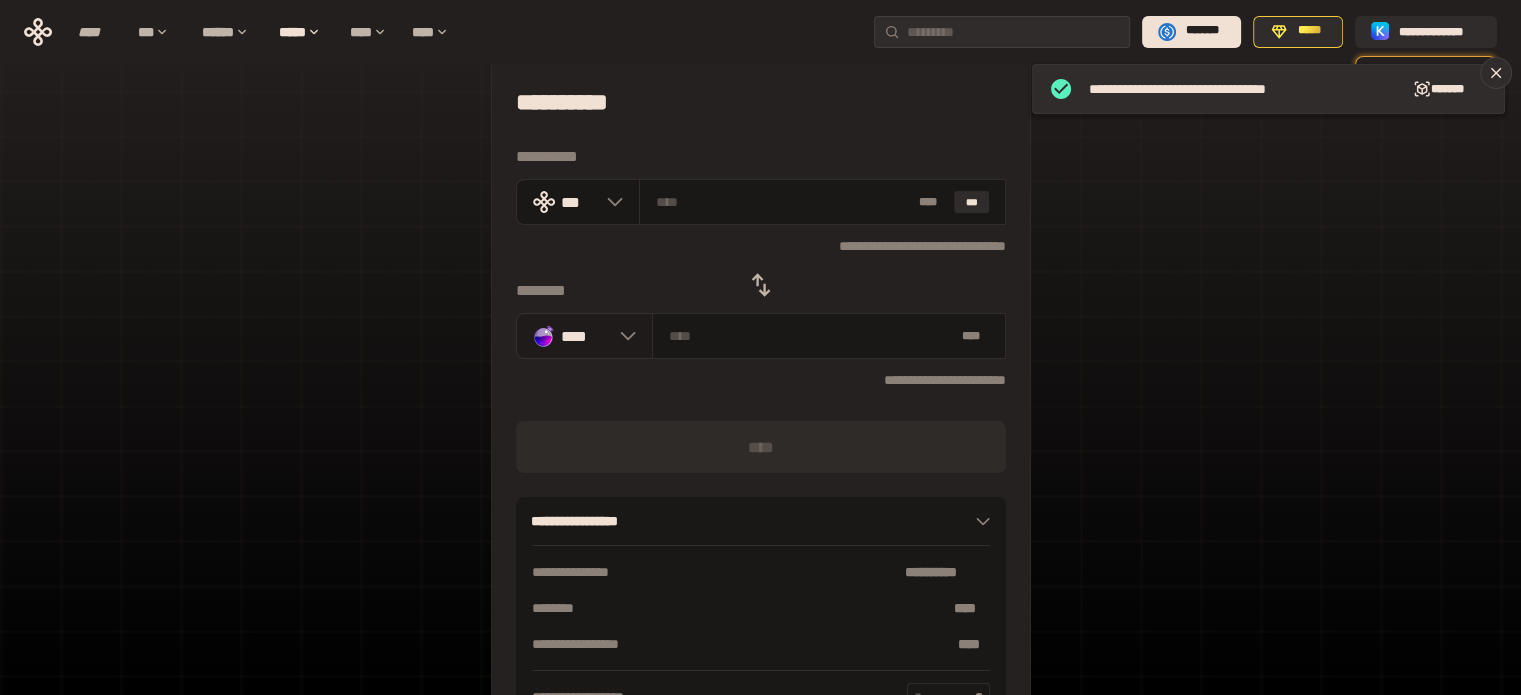 scroll, scrollTop: 0, scrollLeft: 0, axis: both 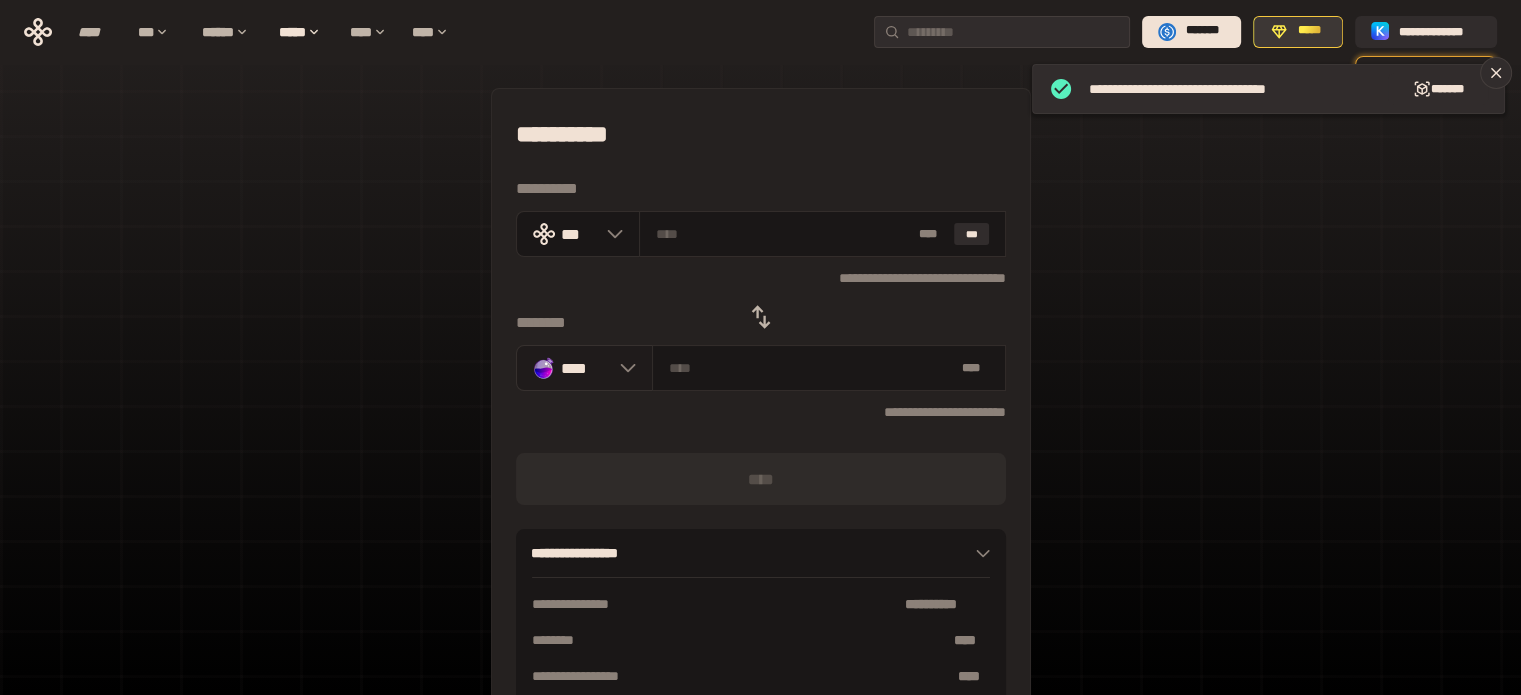 click on "*****" at bounding box center (1298, 32) 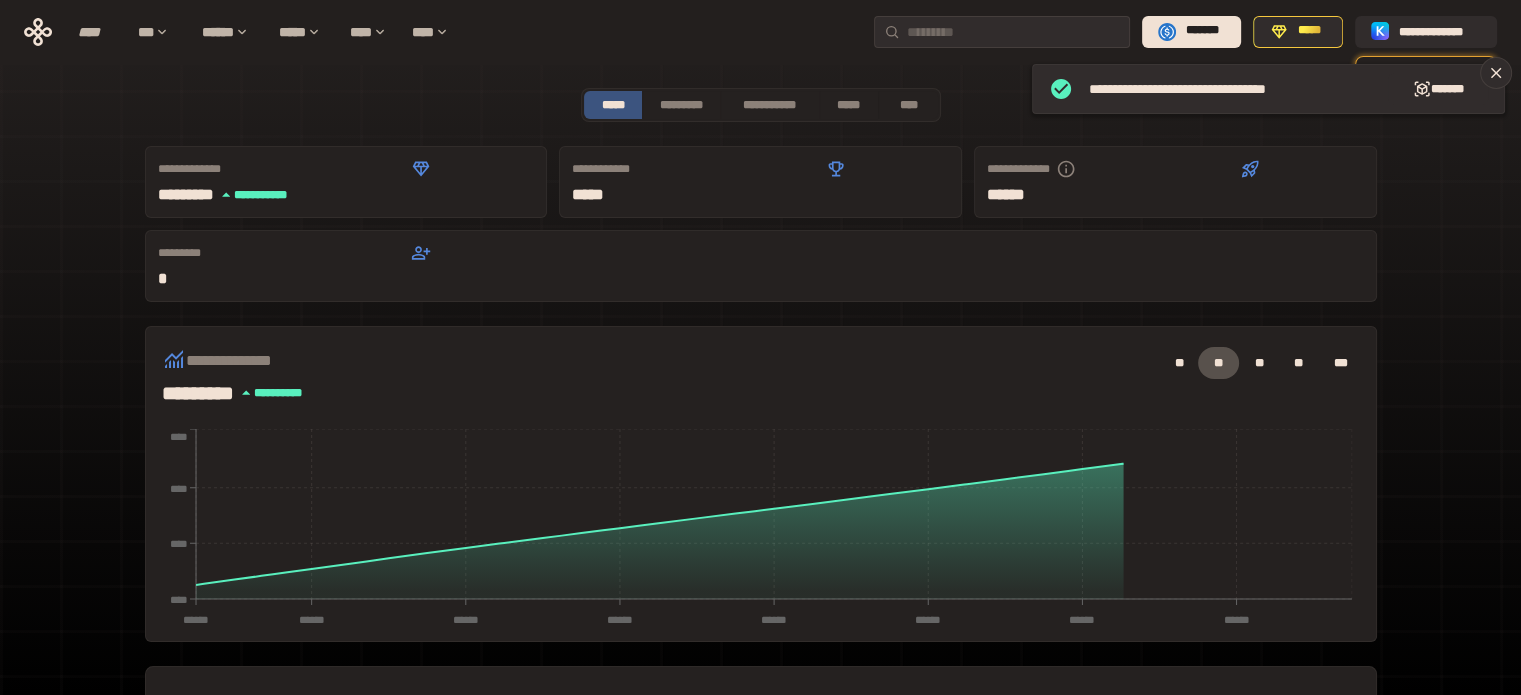 click on "*****" at bounding box center (613, 105) 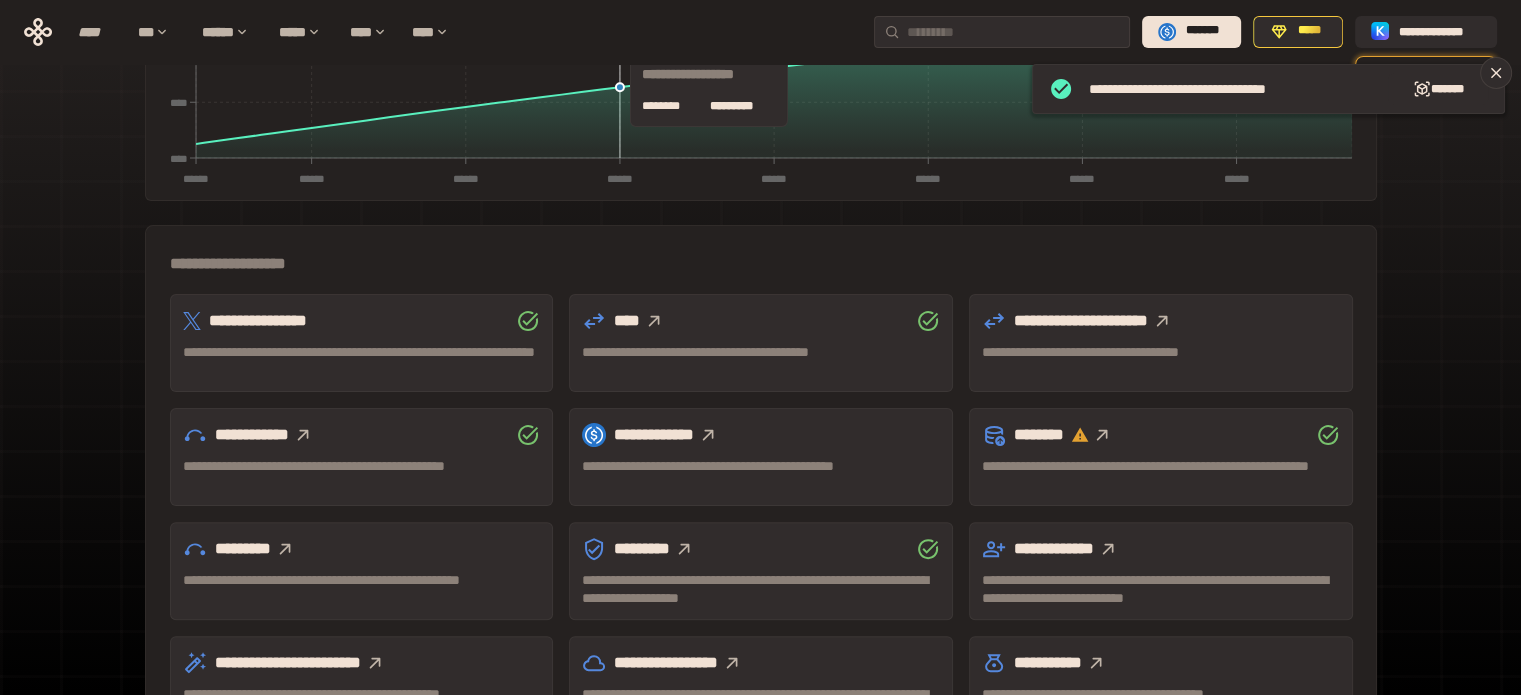 scroll, scrollTop: 500, scrollLeft: 0, axis: vertical 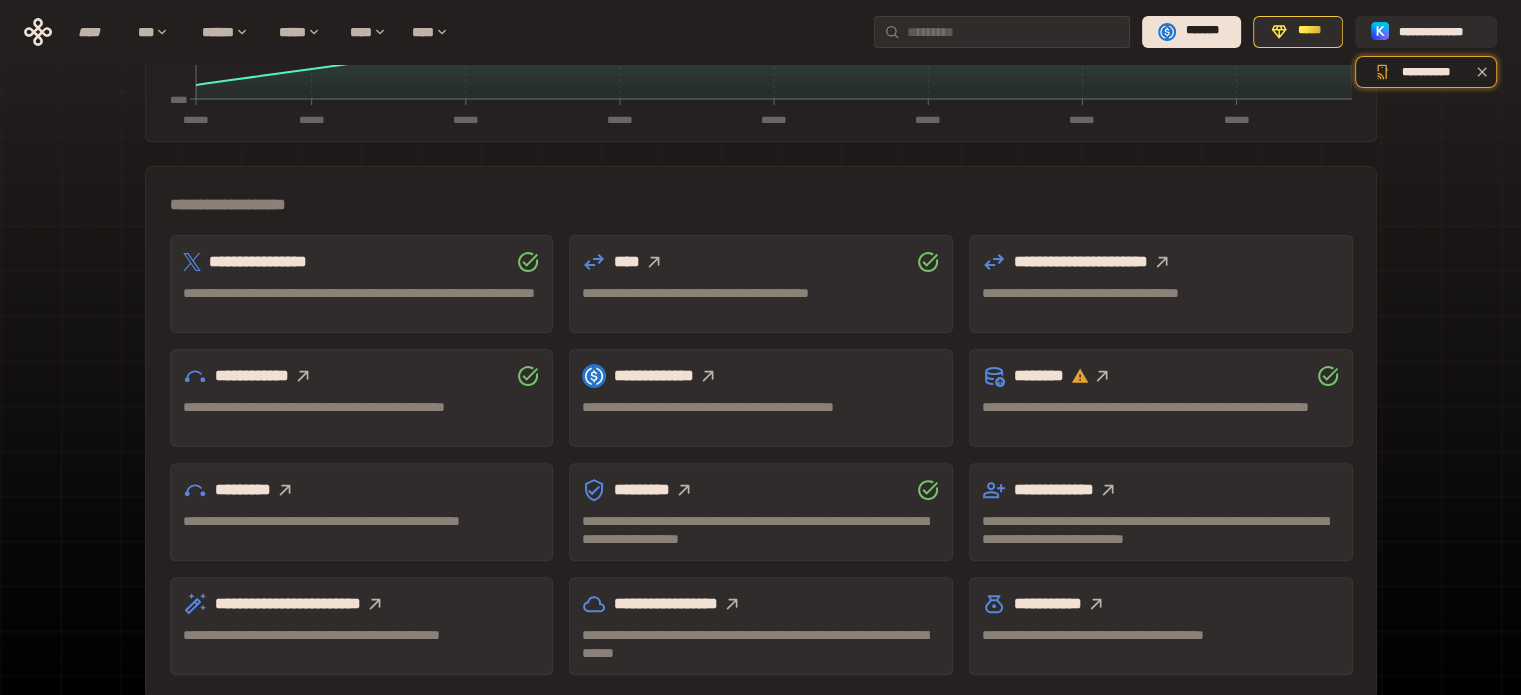 click 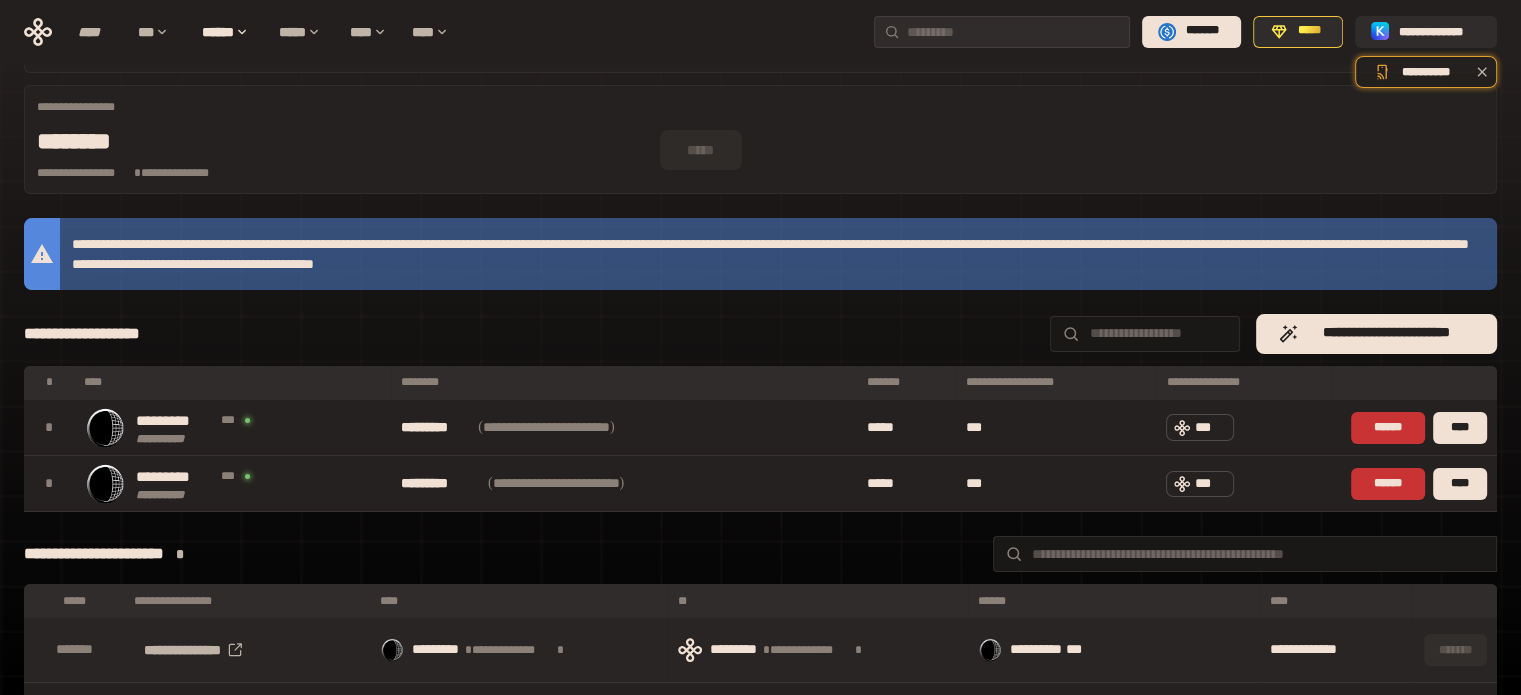 scroll, scrollTop: 27, scrollLeft: 0, axis: vertical 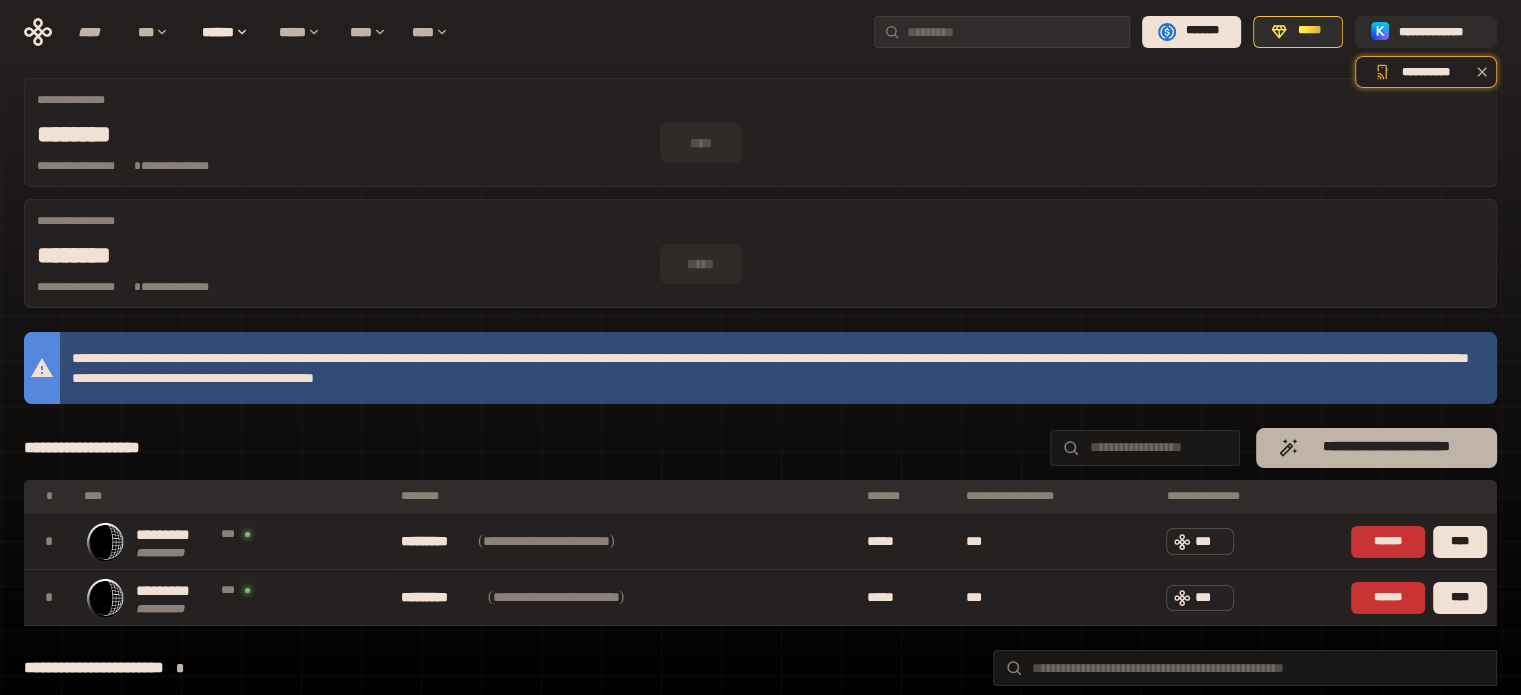 click on "**********" at bounding box center (1386, 447) 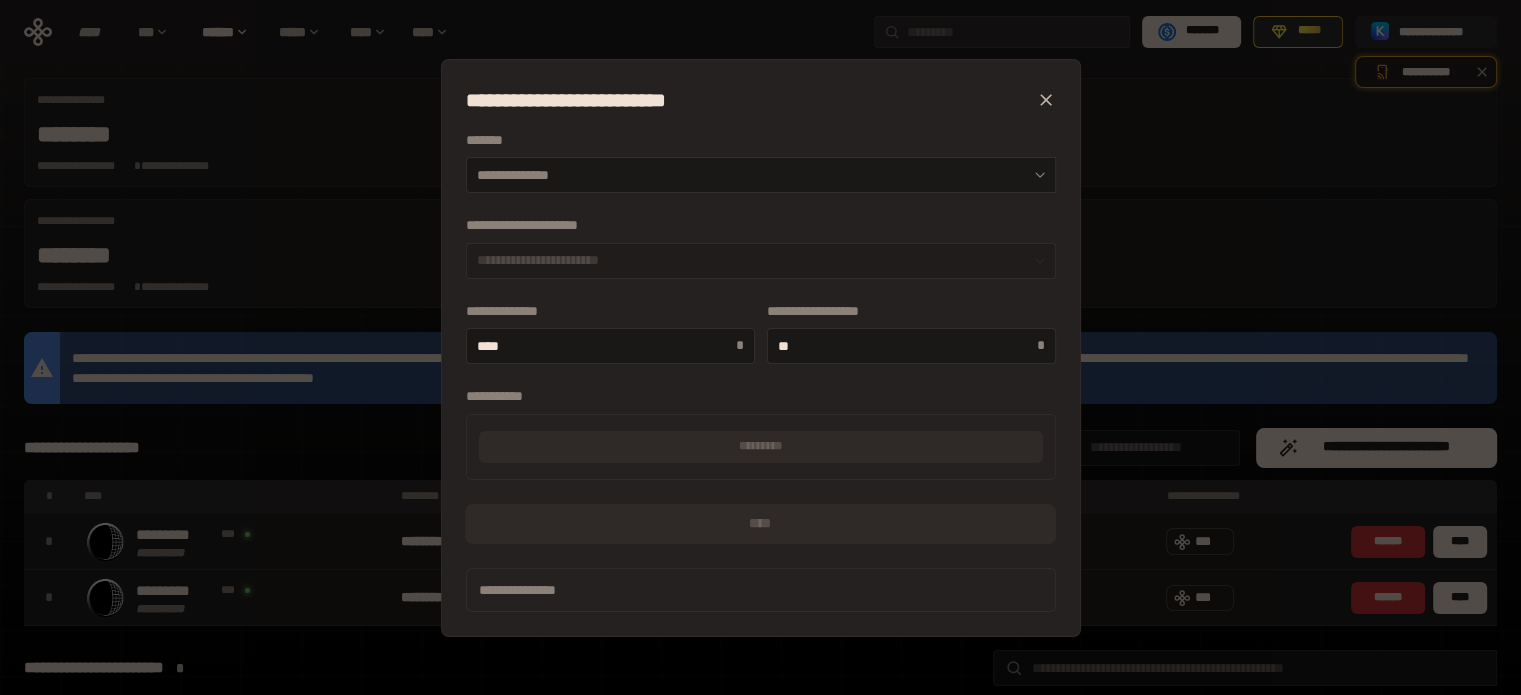 click 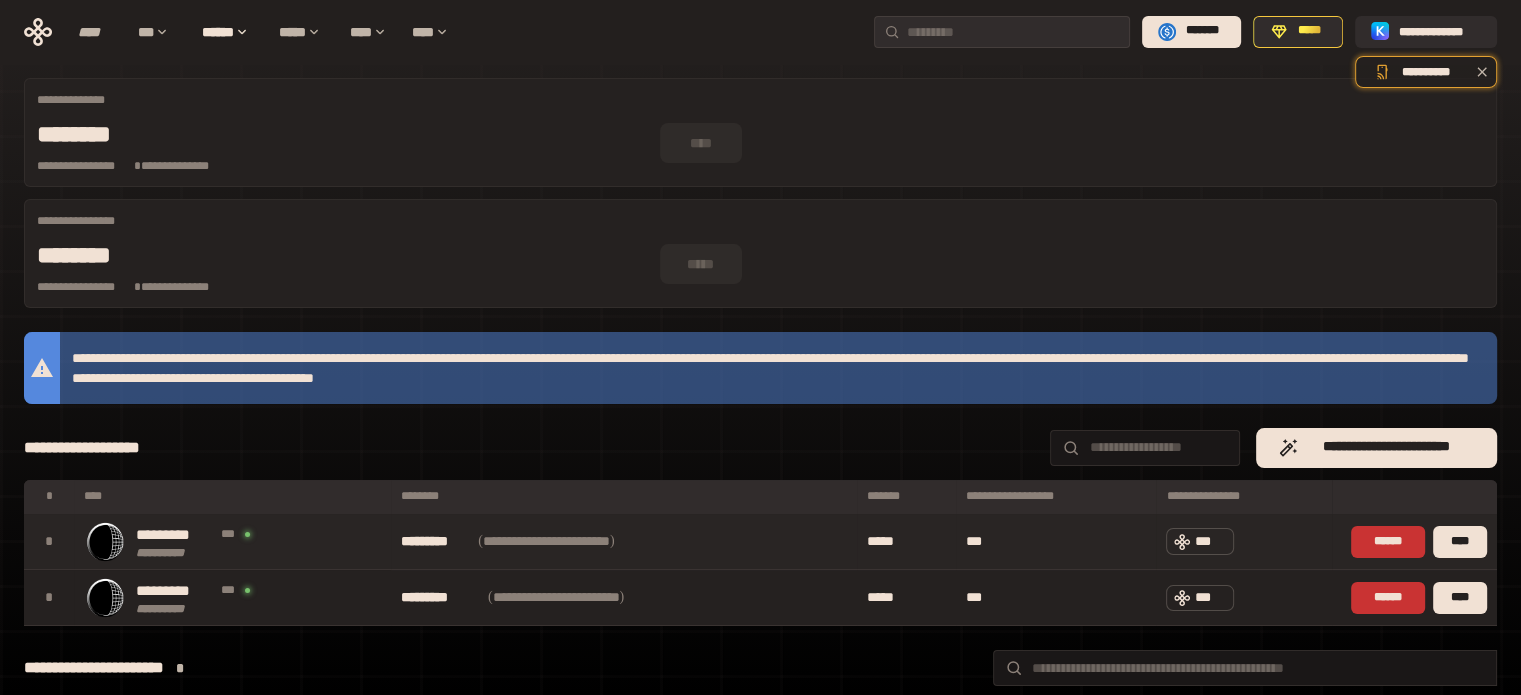 click on "**********" at bounding box center (624, 542) 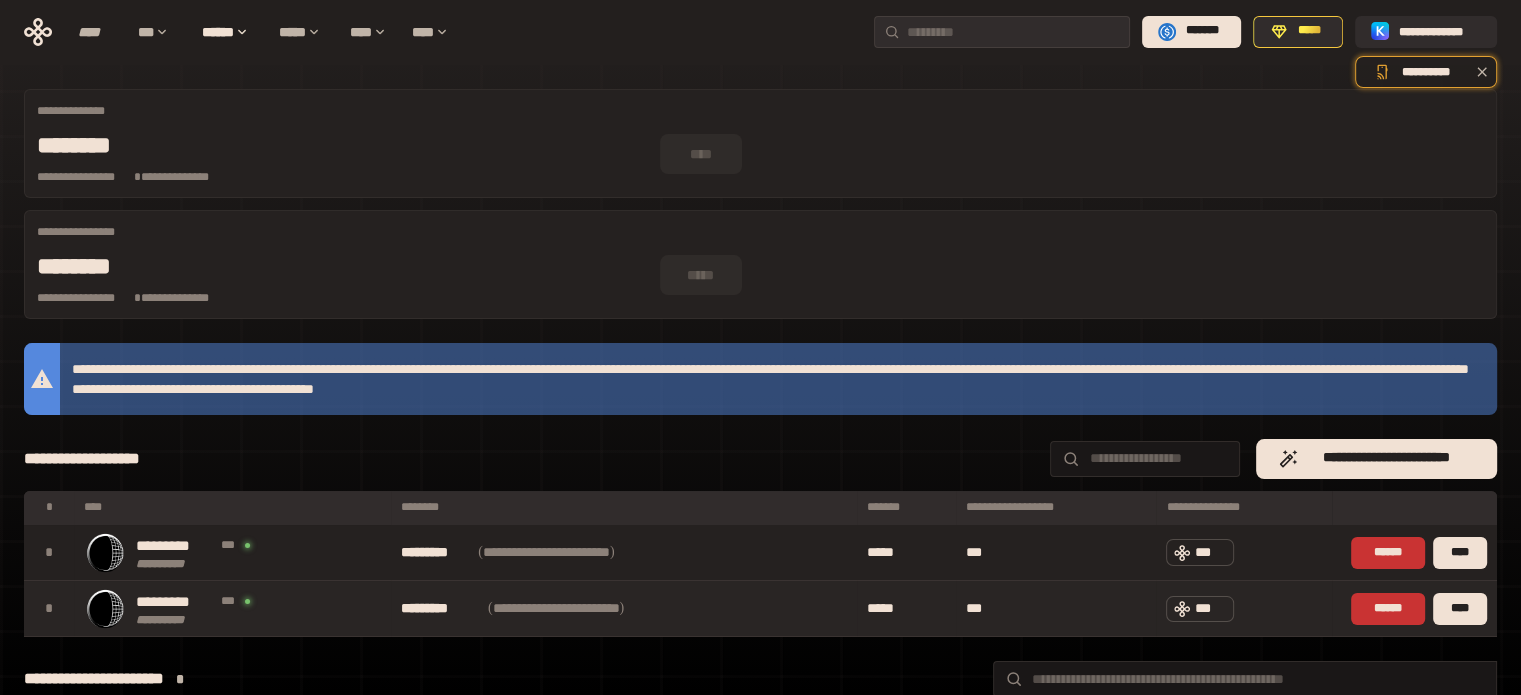 scroll, scrollTop: 0, scrollLeft: 0, axis: both 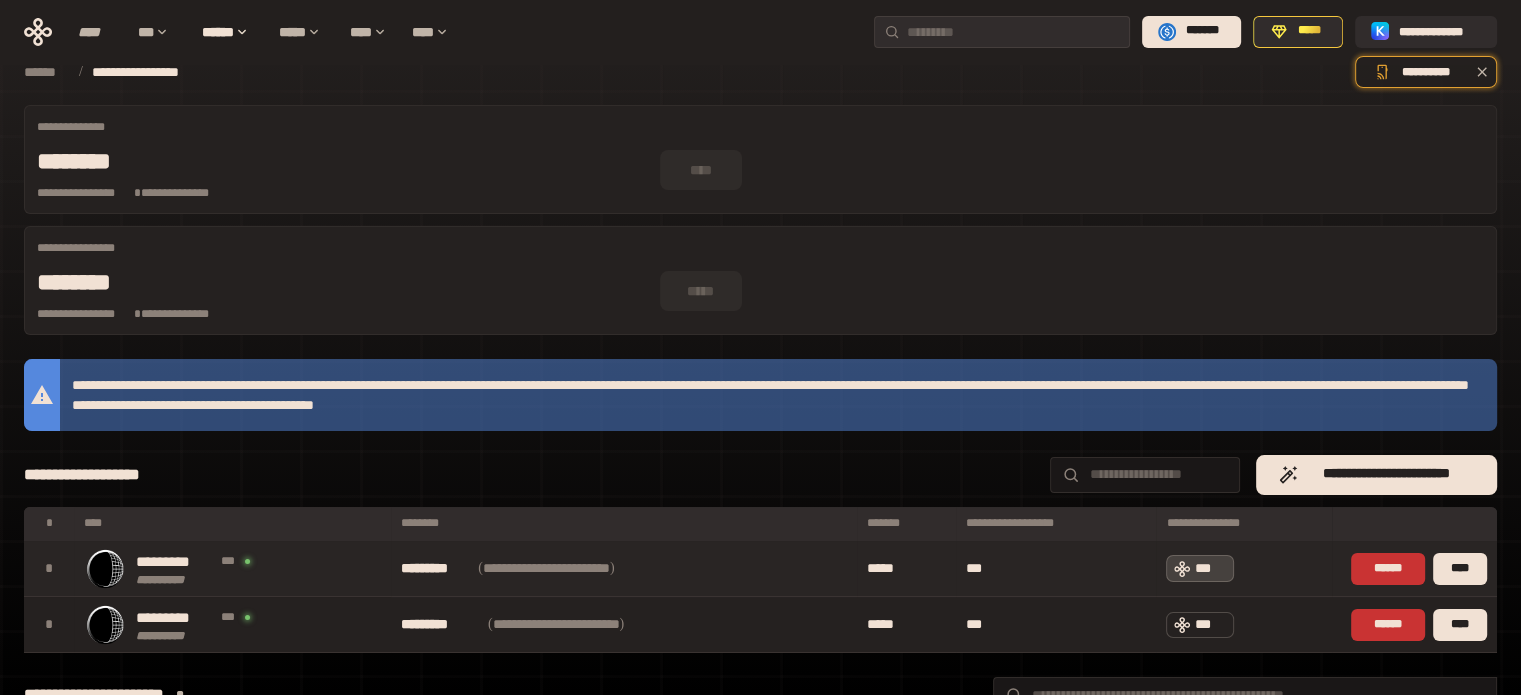 click on "***" at bounding box center [1210, 568] 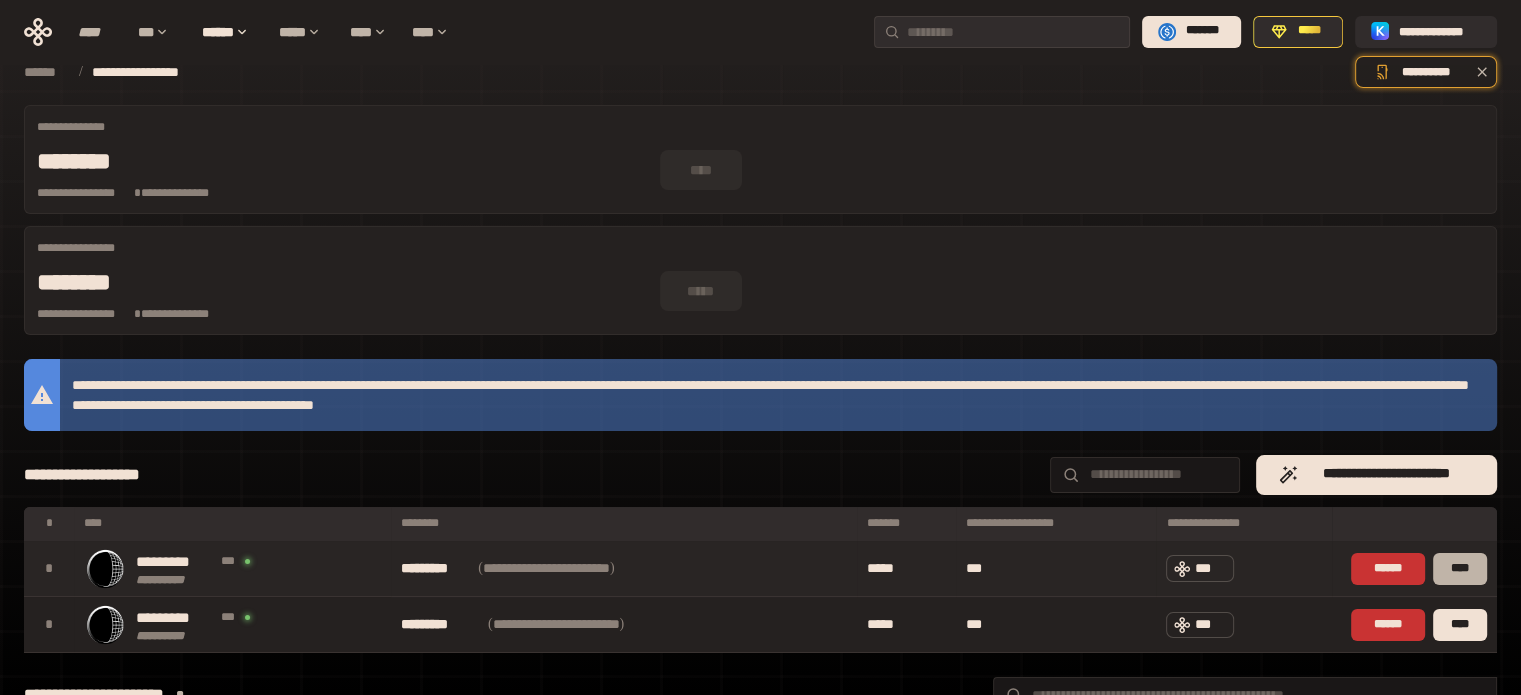 click on "****" at bounding box center (1460, 569) 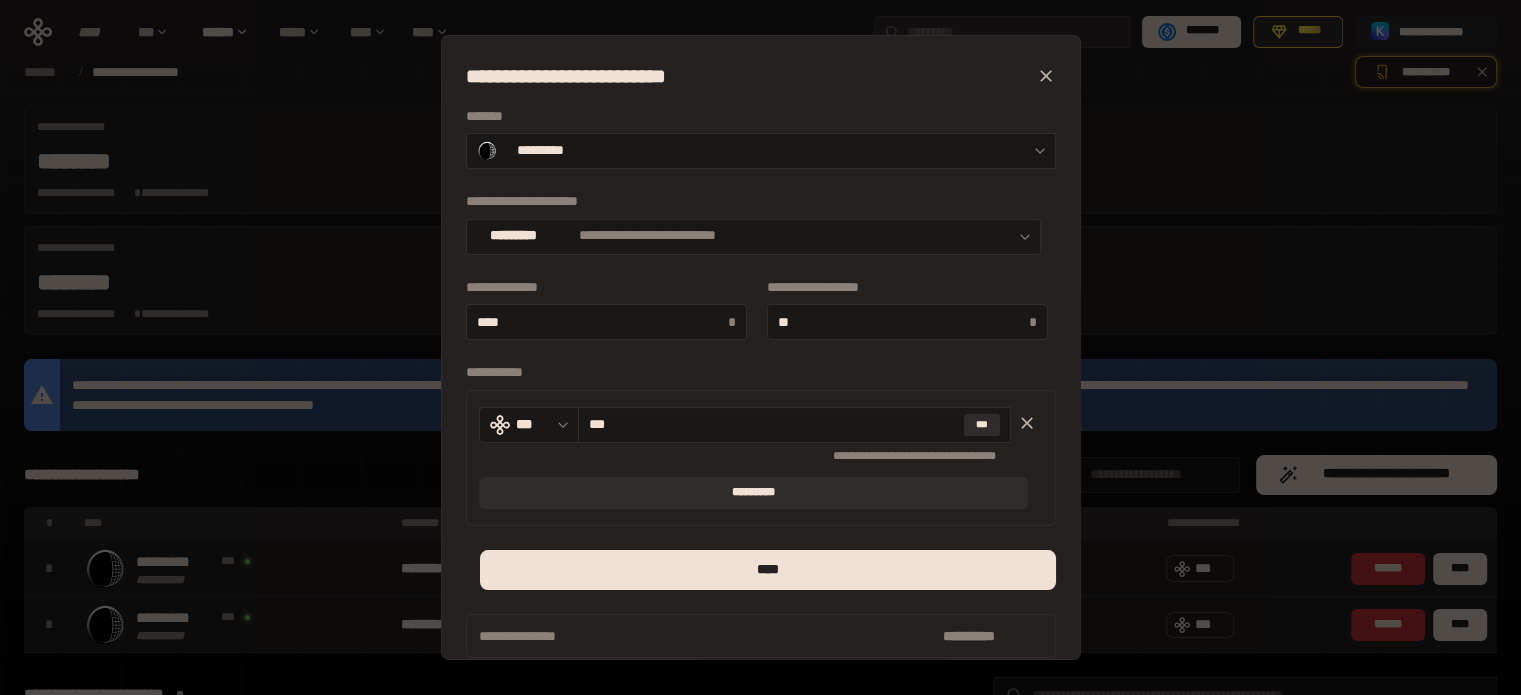 scroll, scrollTop: 20, scrollLeft: 0, axis: vertical 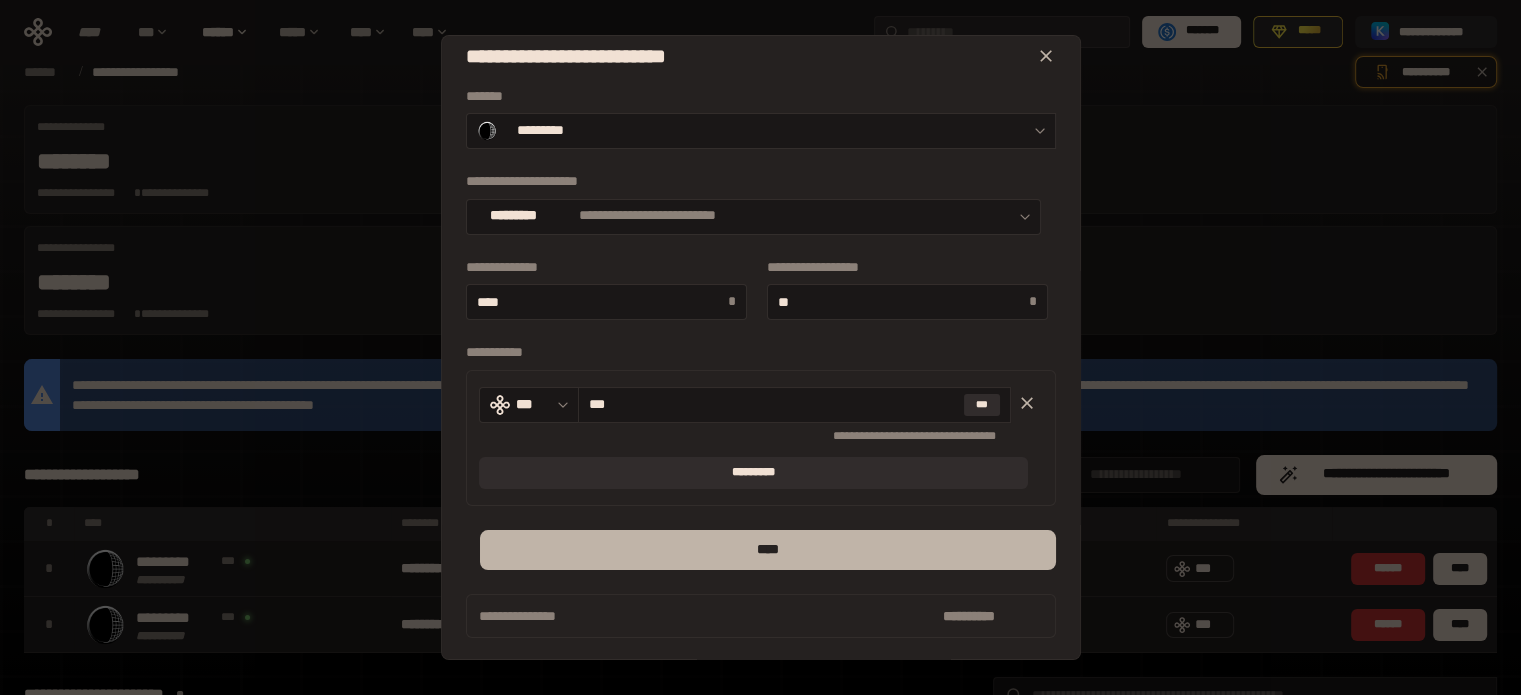 click on "****" at bounding box center [767, 550] 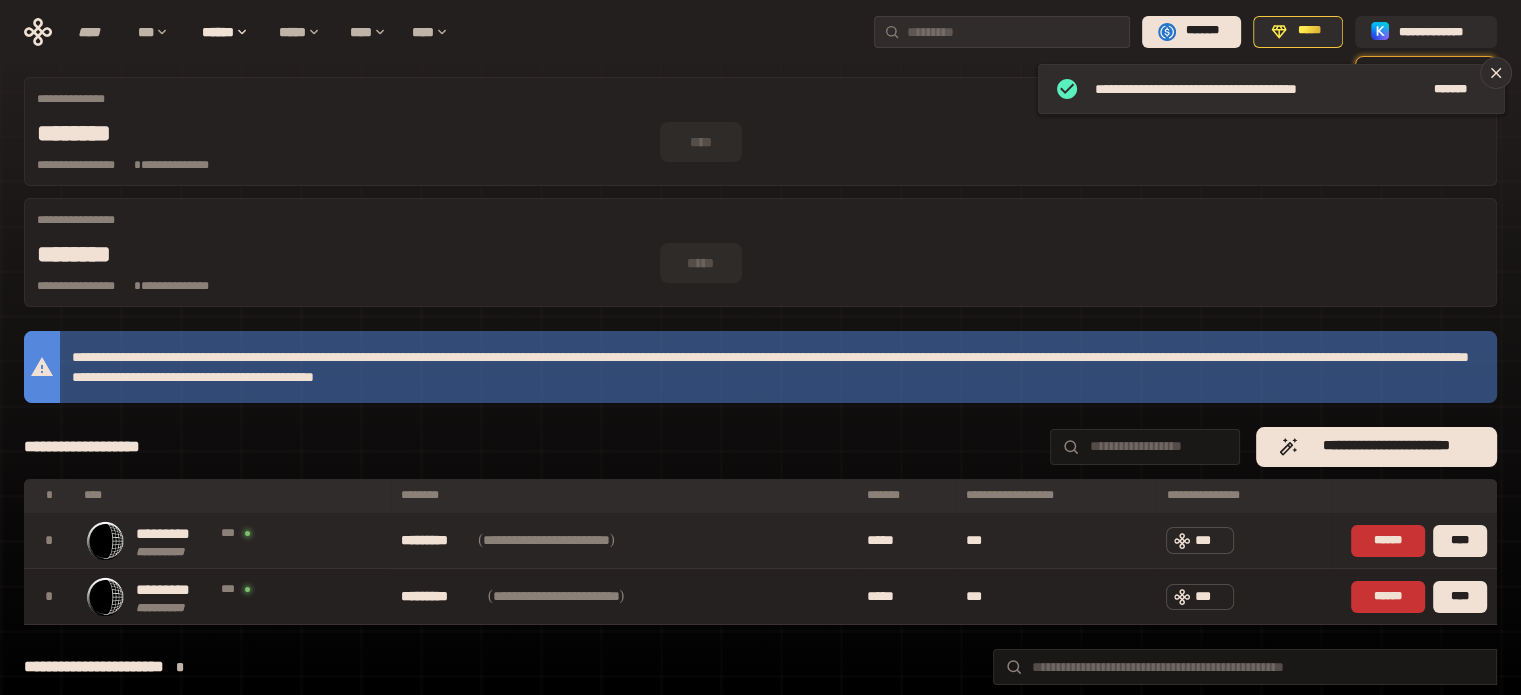 scroll, scrollTop: 27, scrollLeft: 0, axis: vertical 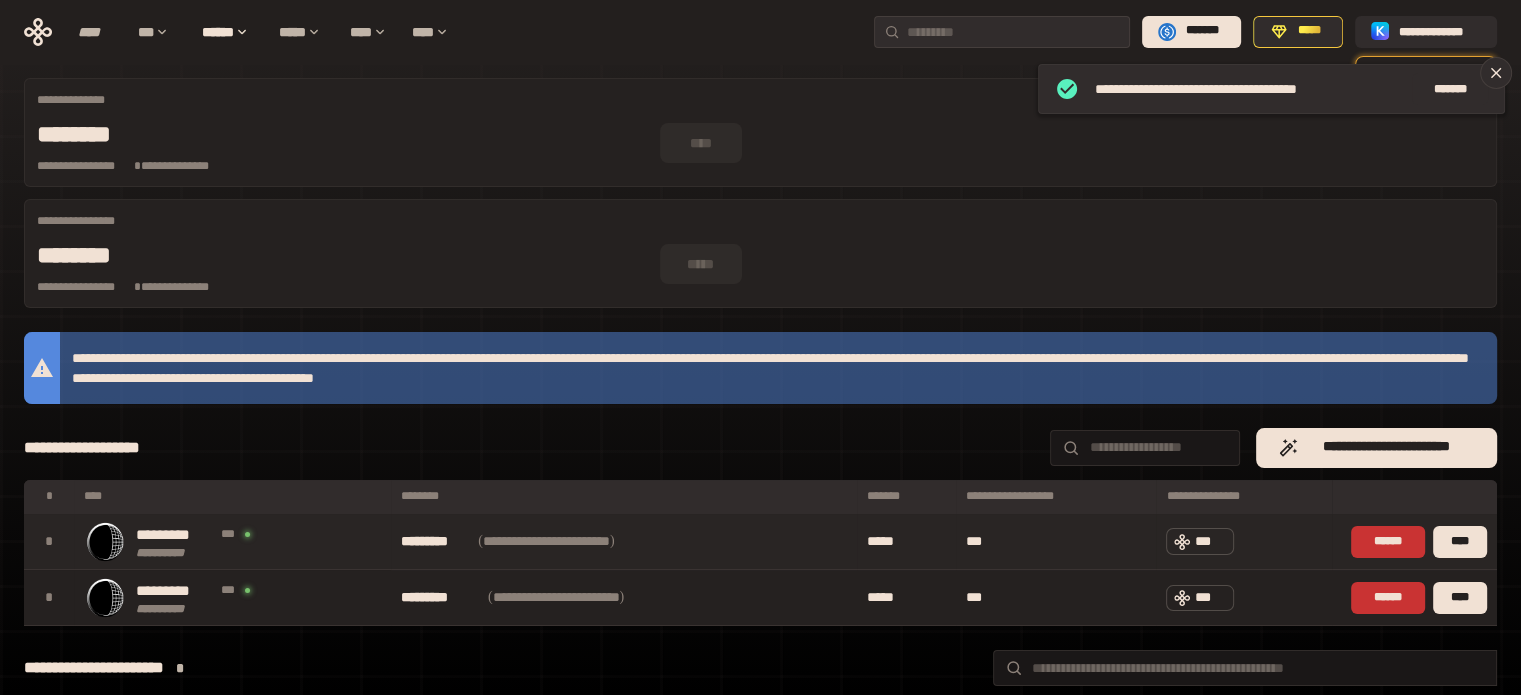 click on "*" at bounding box center (49, 542) 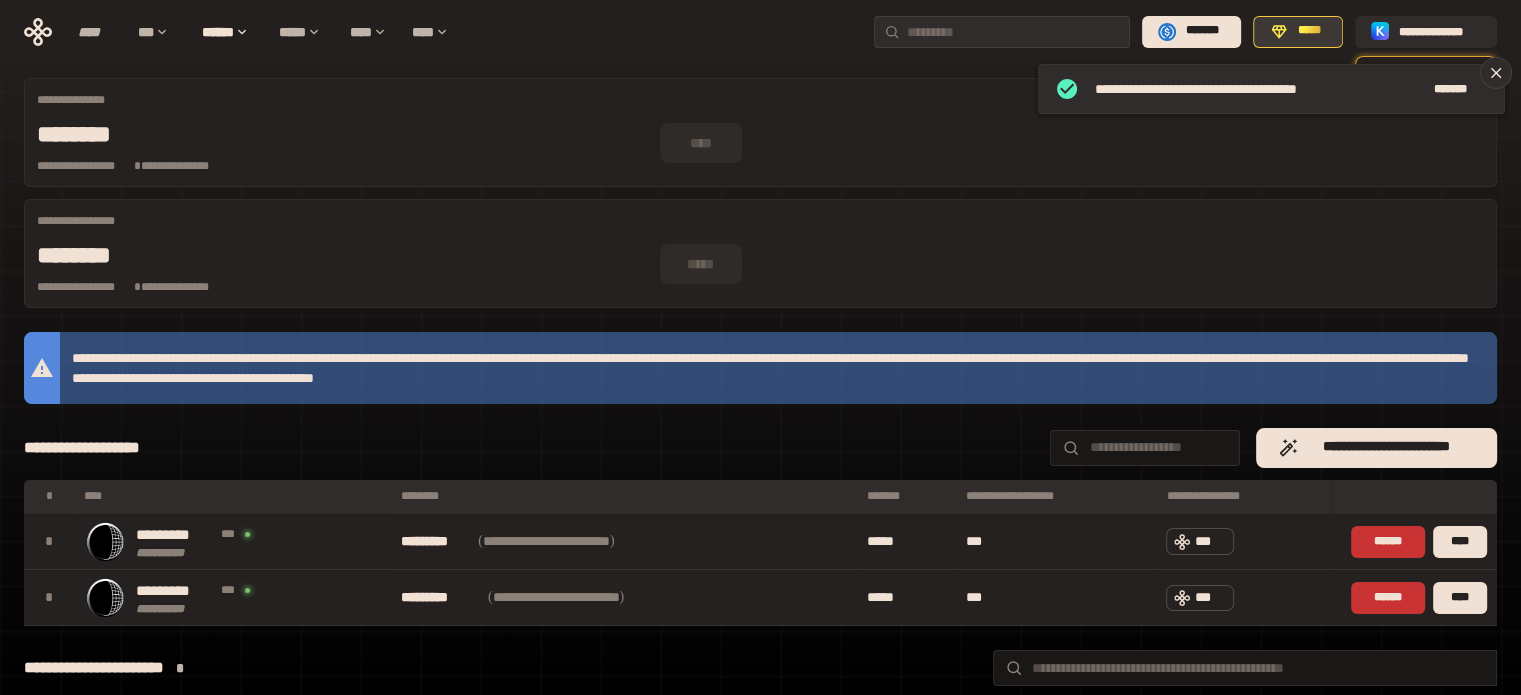 click on "*****" at bounding box center [1309, 31] 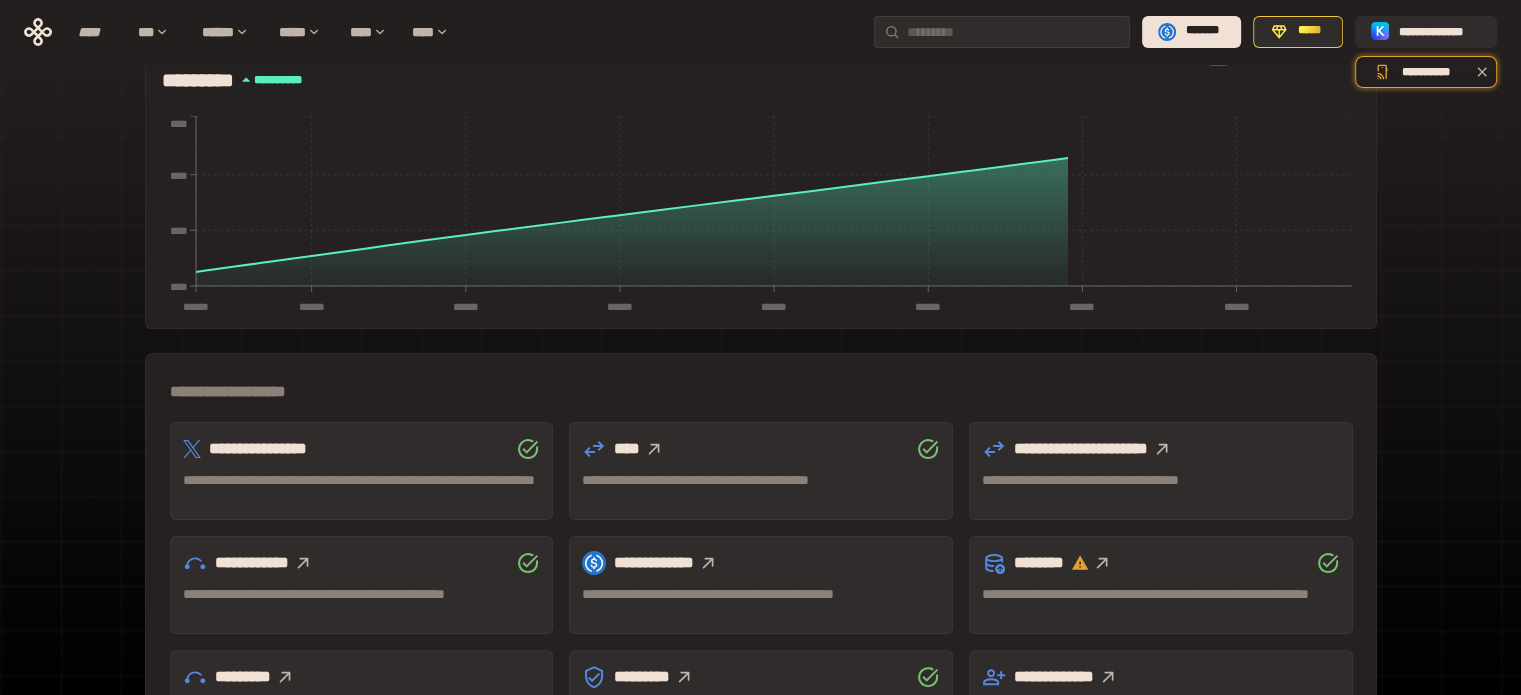 scroll, scrollTop: 509, scrollLeft: 0, axis: vertical 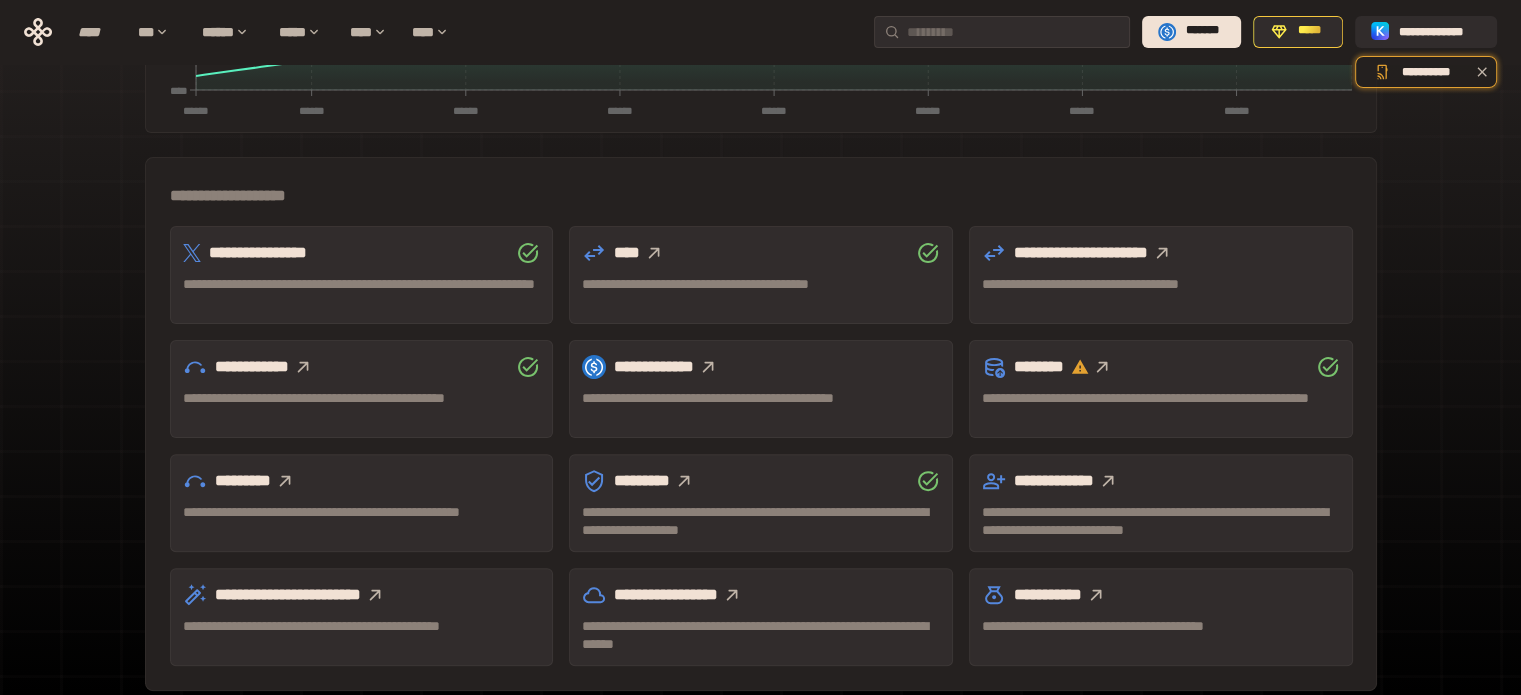 click 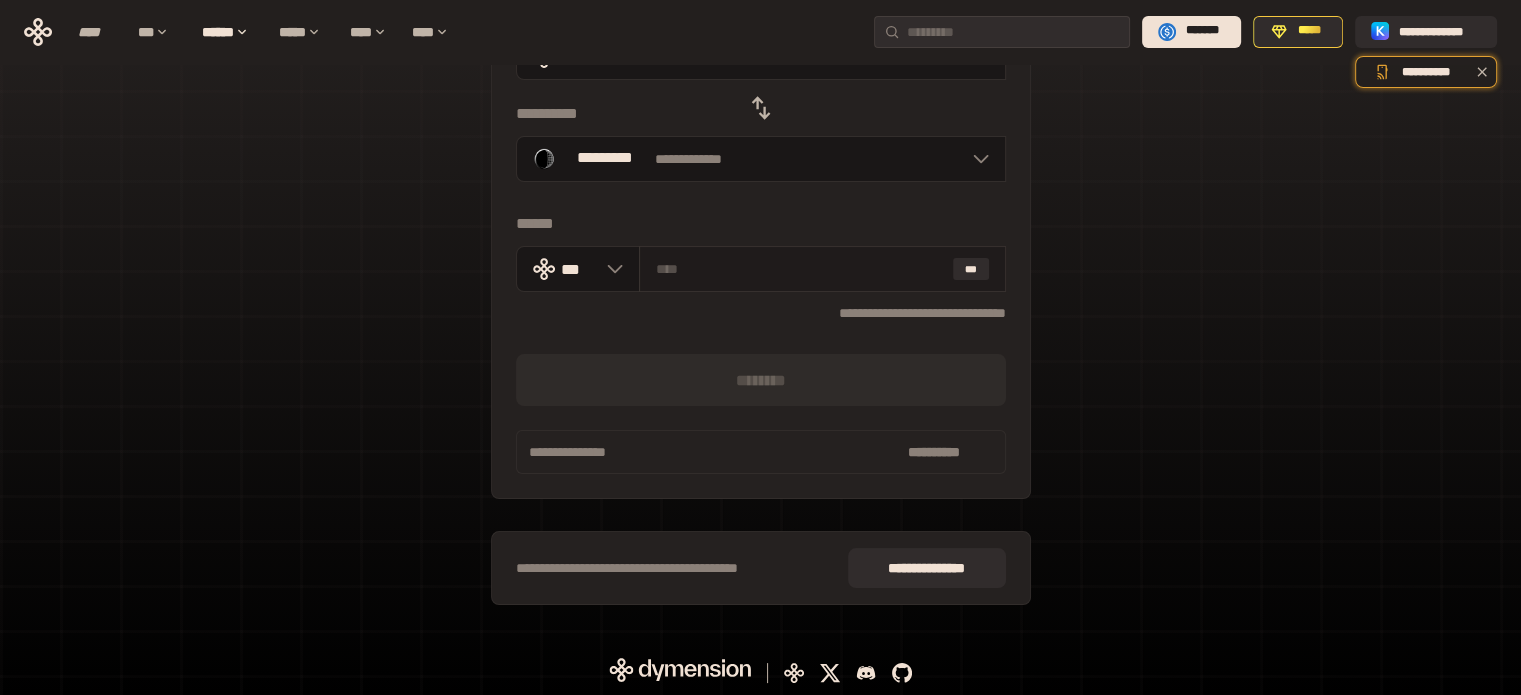 click at bounding box center (800, 269) 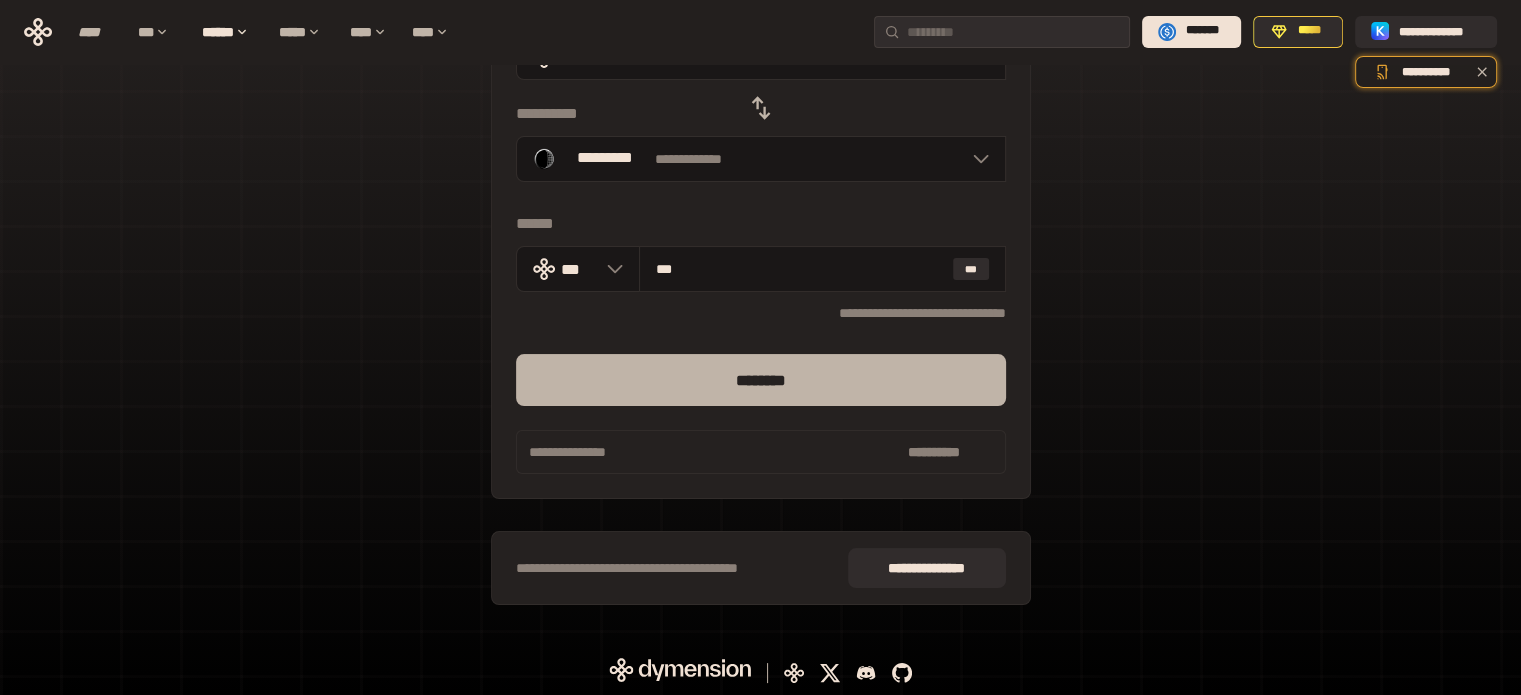 type on "***" 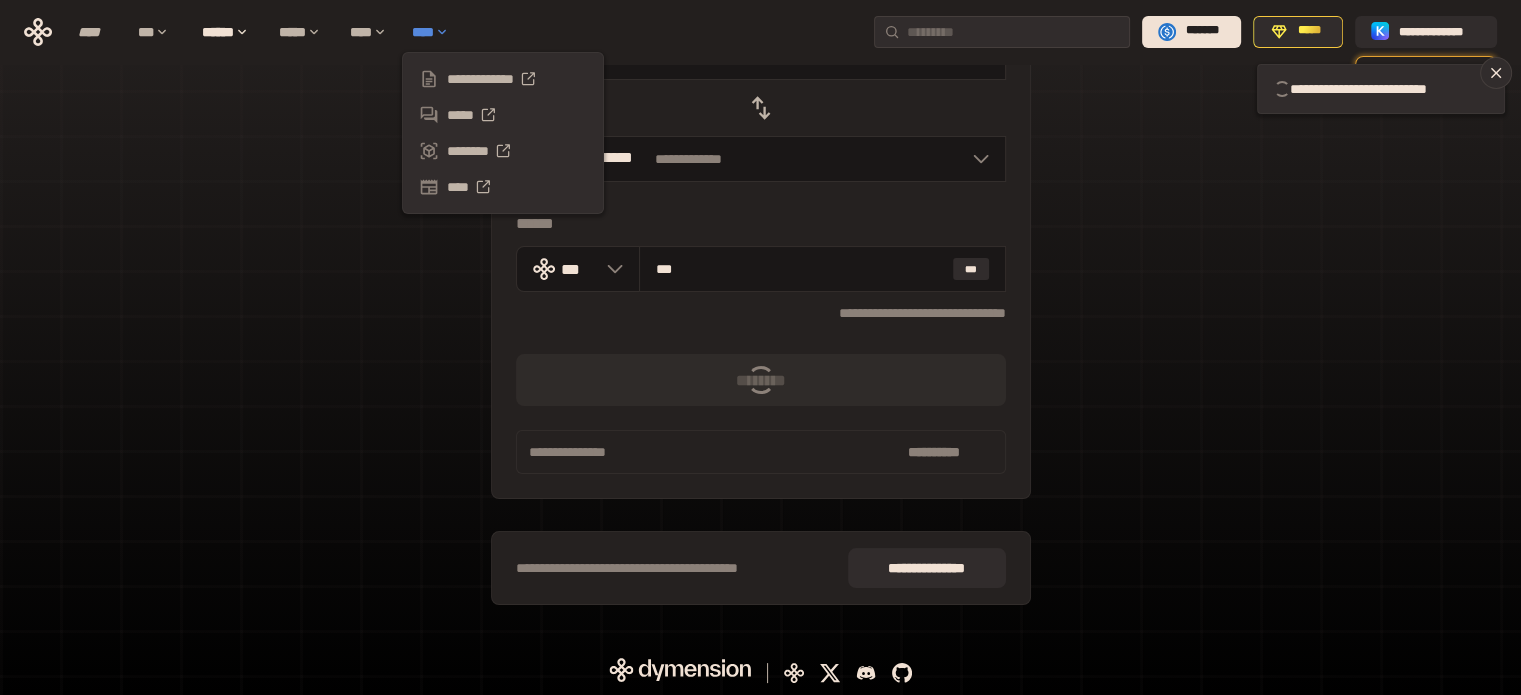 type 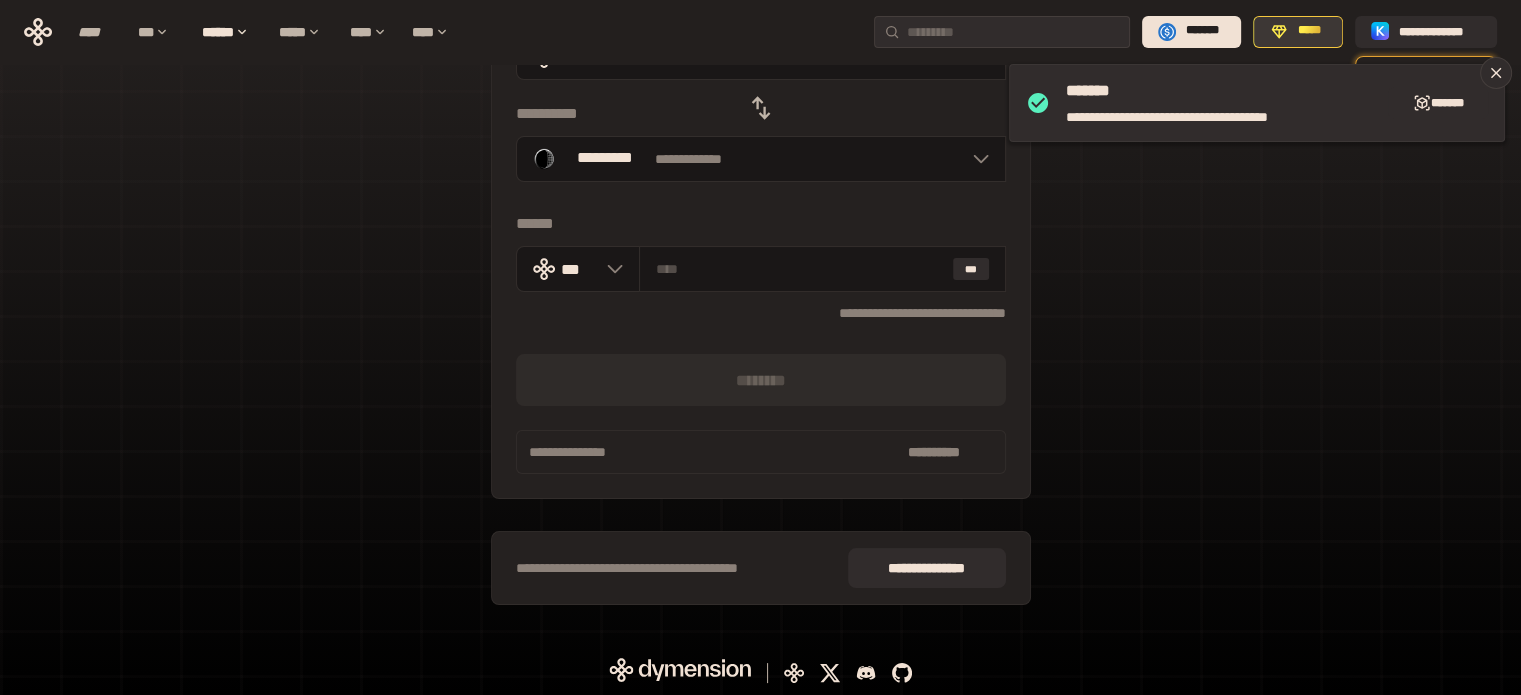 click on "*****" at bounding box center [1298, 32] 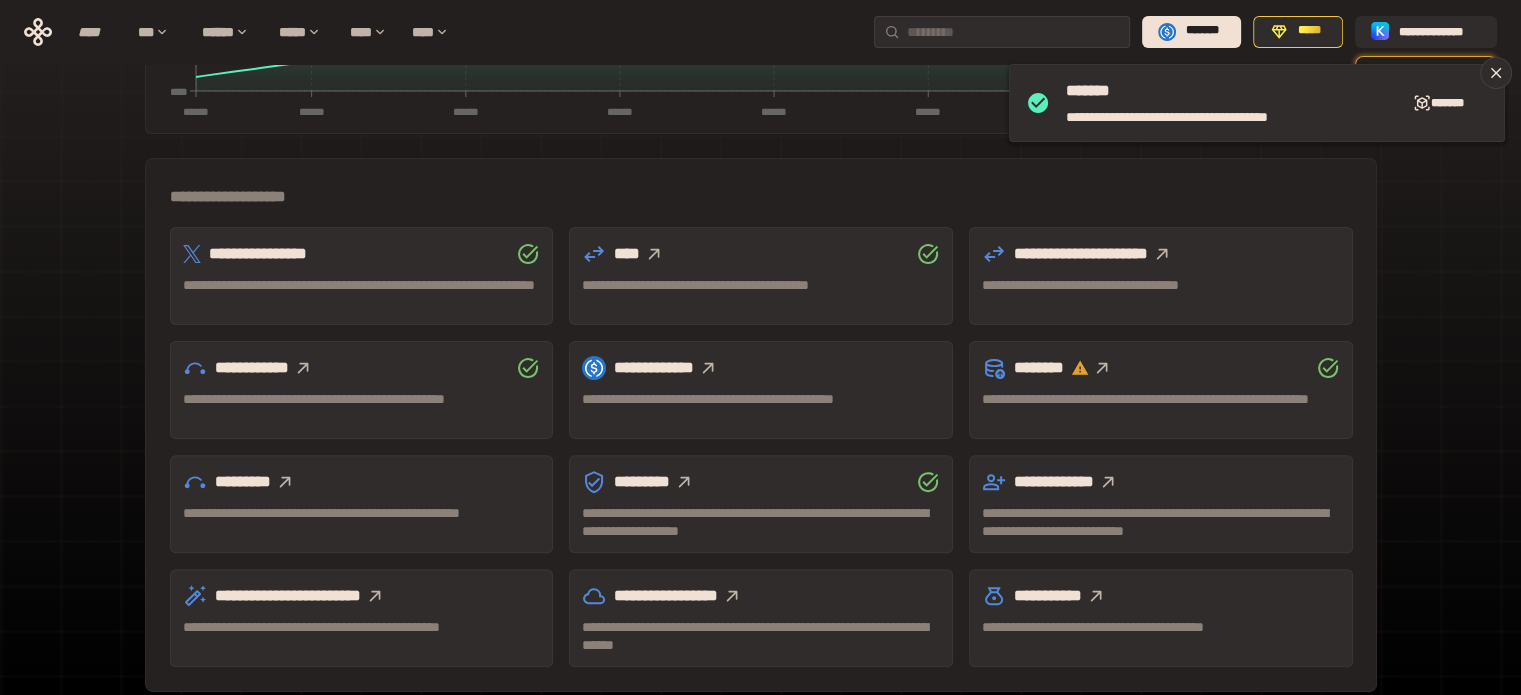 scroll, scrollTop: 509, scrollLeft: 0, axis: vertical 